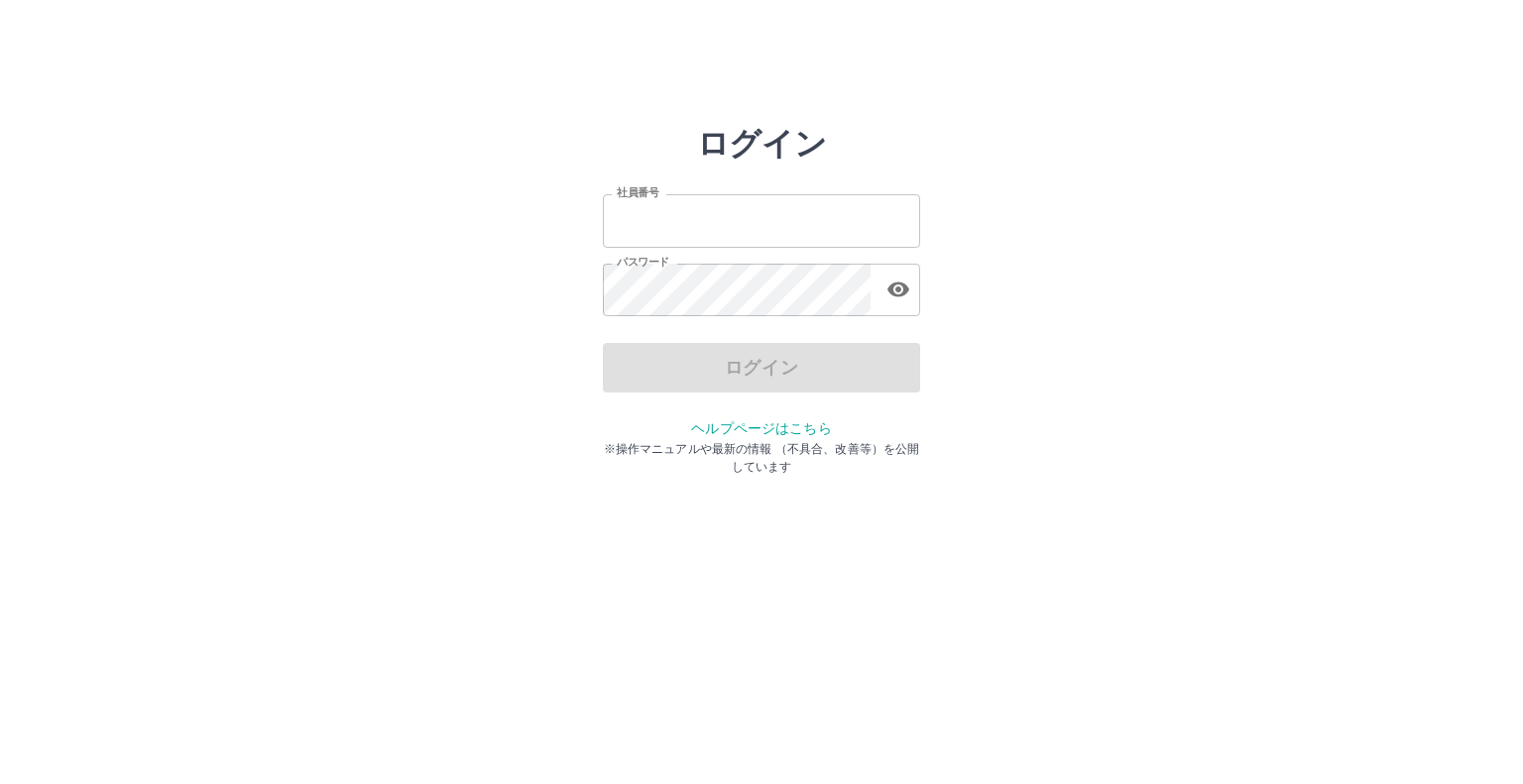 scroll, scrollTop: 0, scrollLeft: 0, axis: both 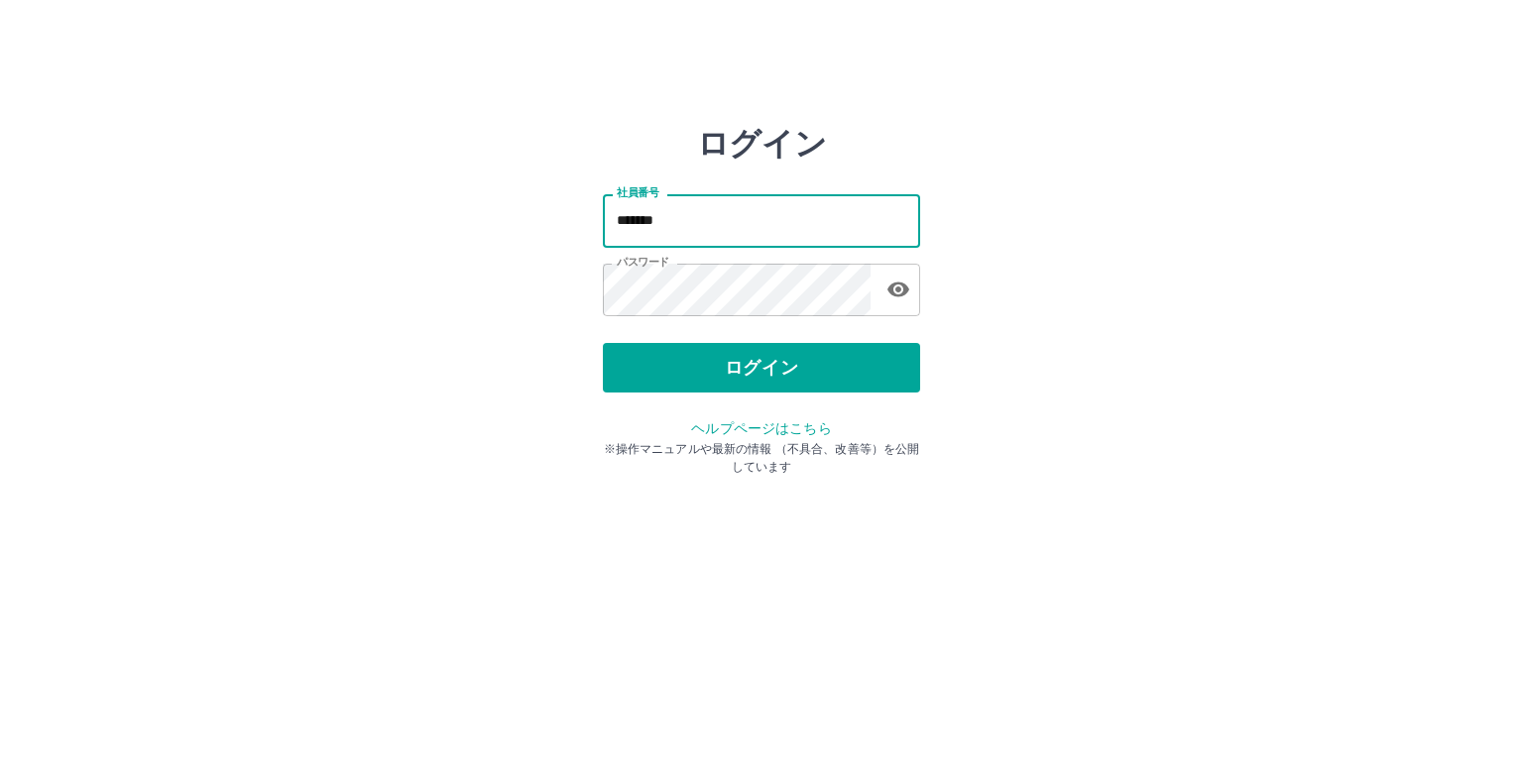 click on "*******" at bounding box center [762, 220] 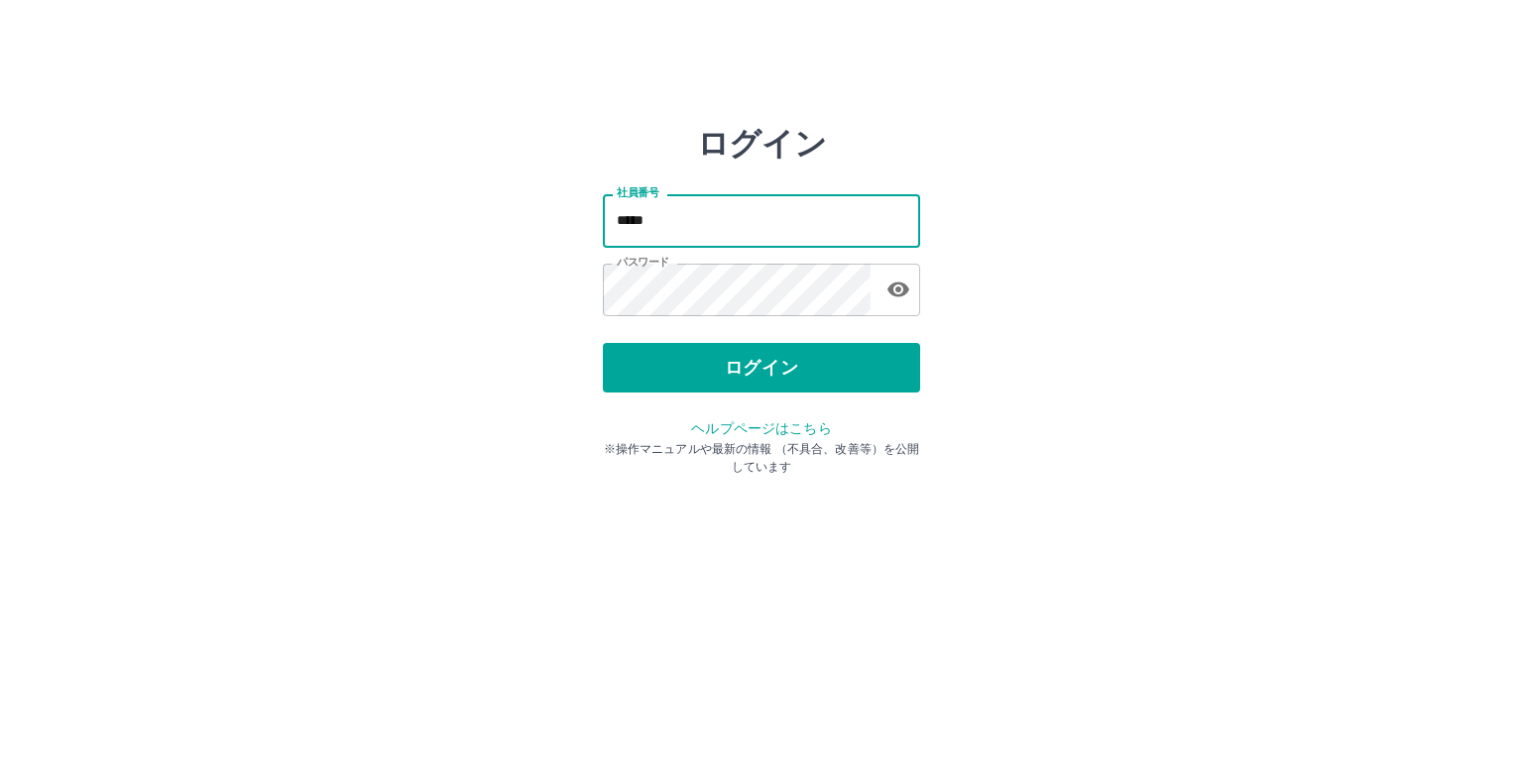 type on "*******" 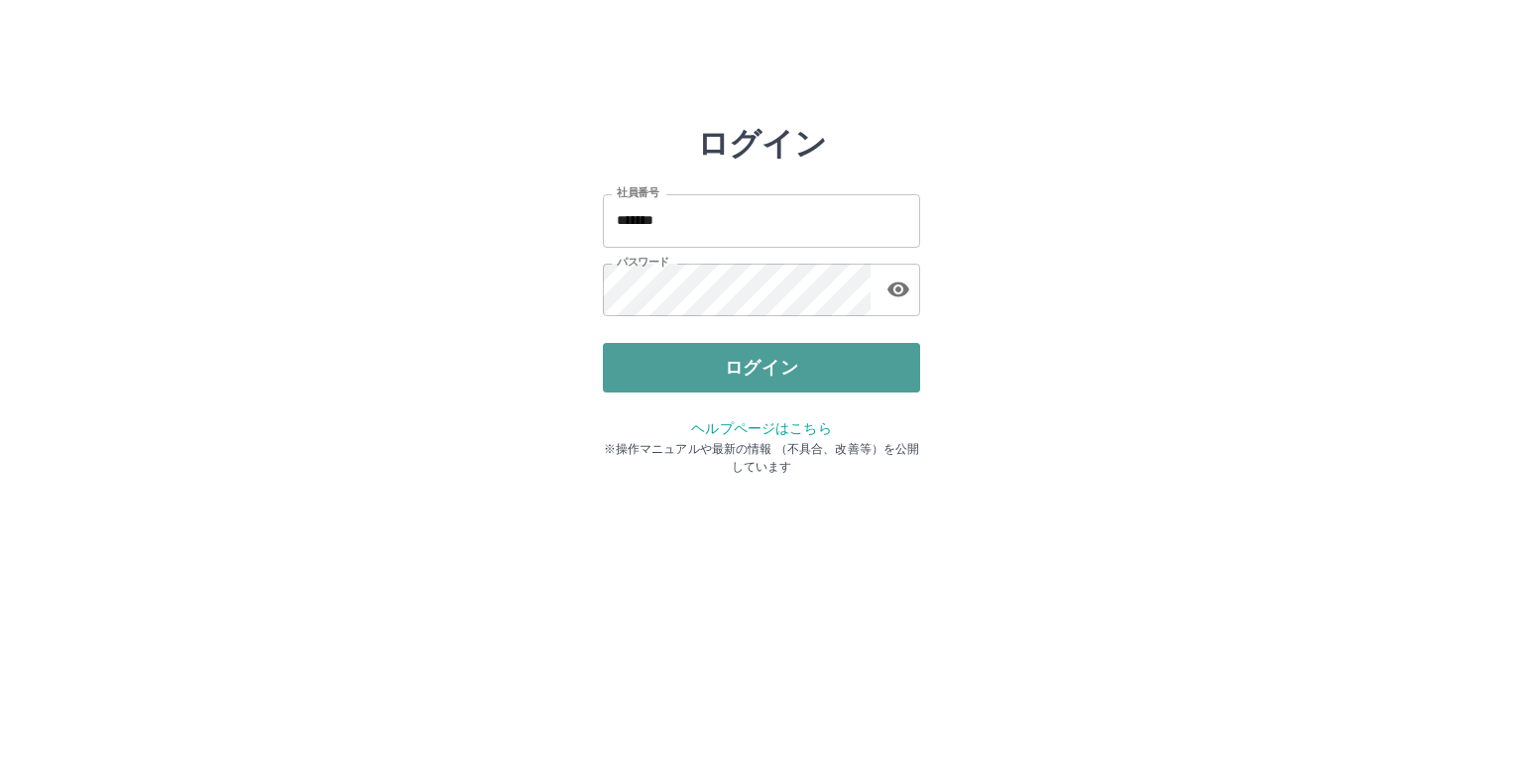 click on "ログイン" at bounding box center [762, 368] 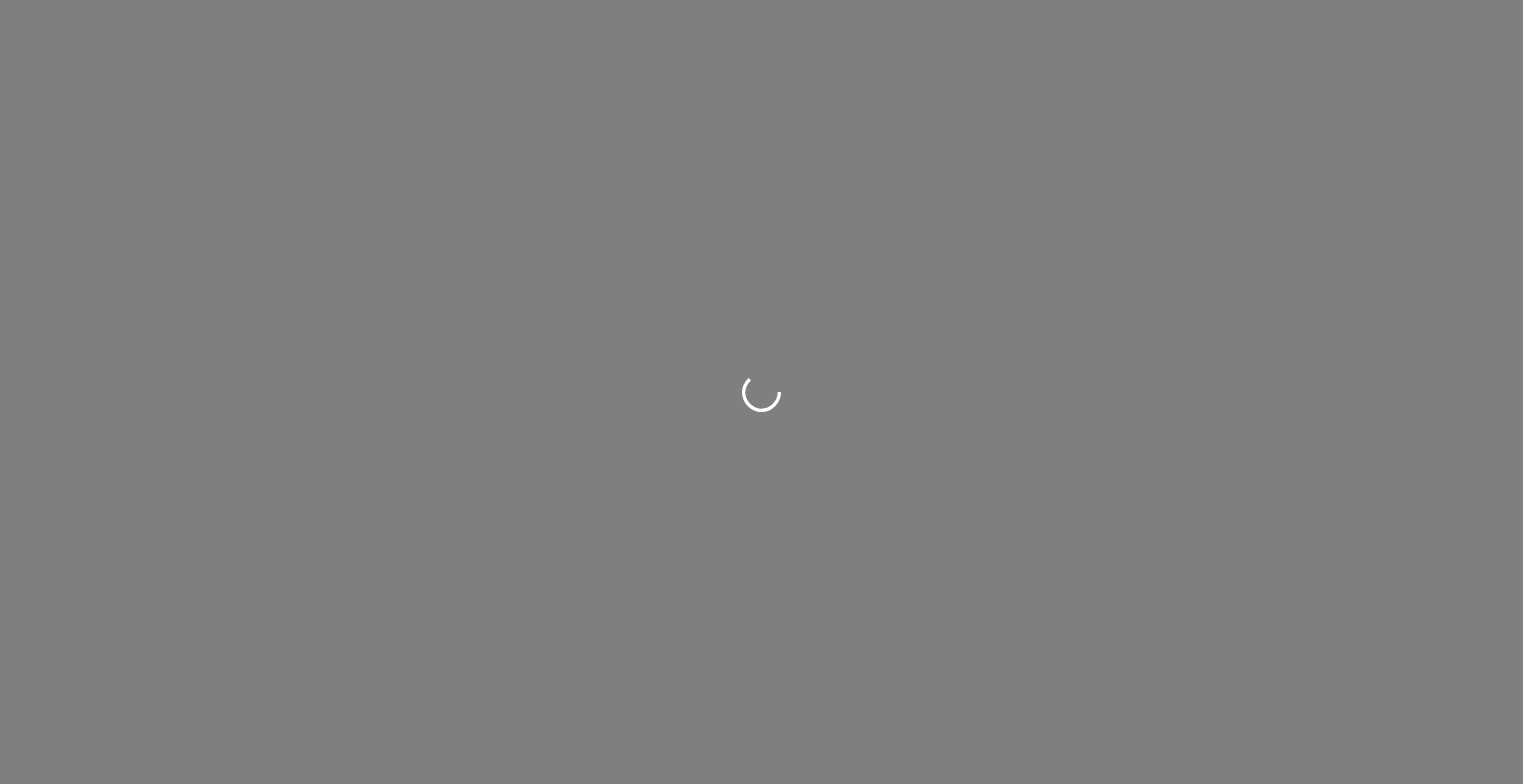 scroll, scrollTop: 0, scrollLeft: 0, axis: both 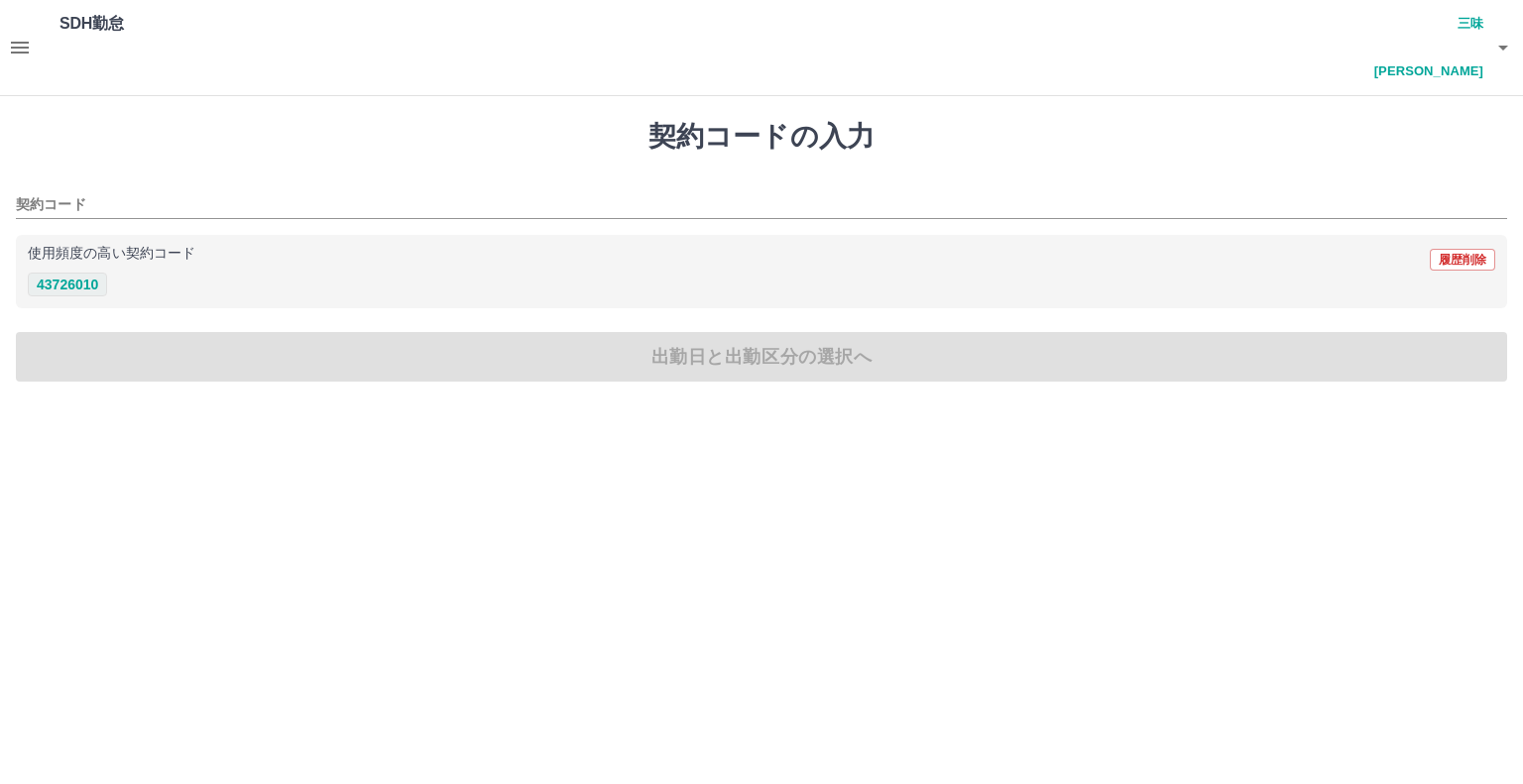 click on "43726010" at bounding box center [67, 284] 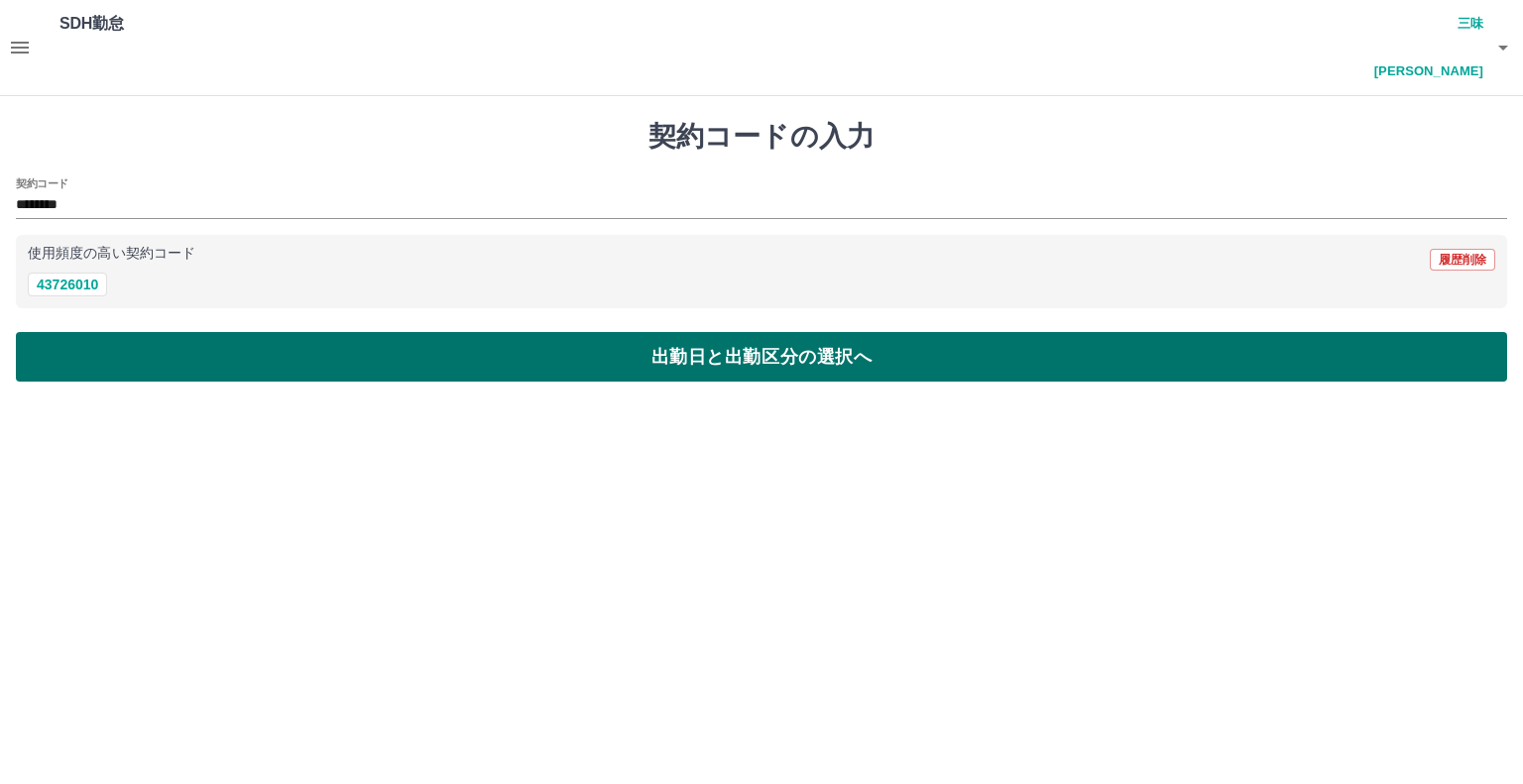 click on "出勤日と出勤区分の選択へ" at bounding box center (762, 357) 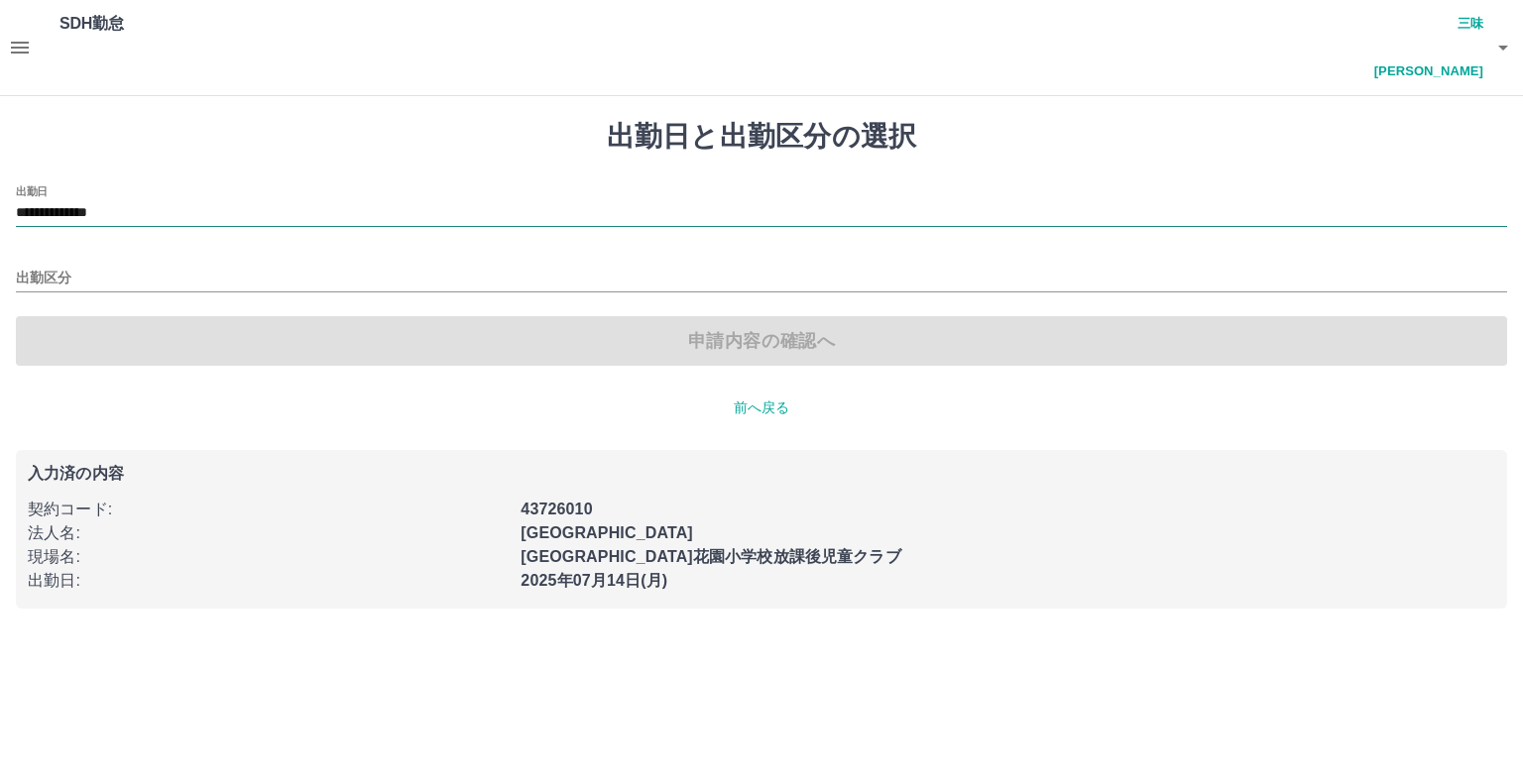 click on "**********" at bounding box center [762, 213] 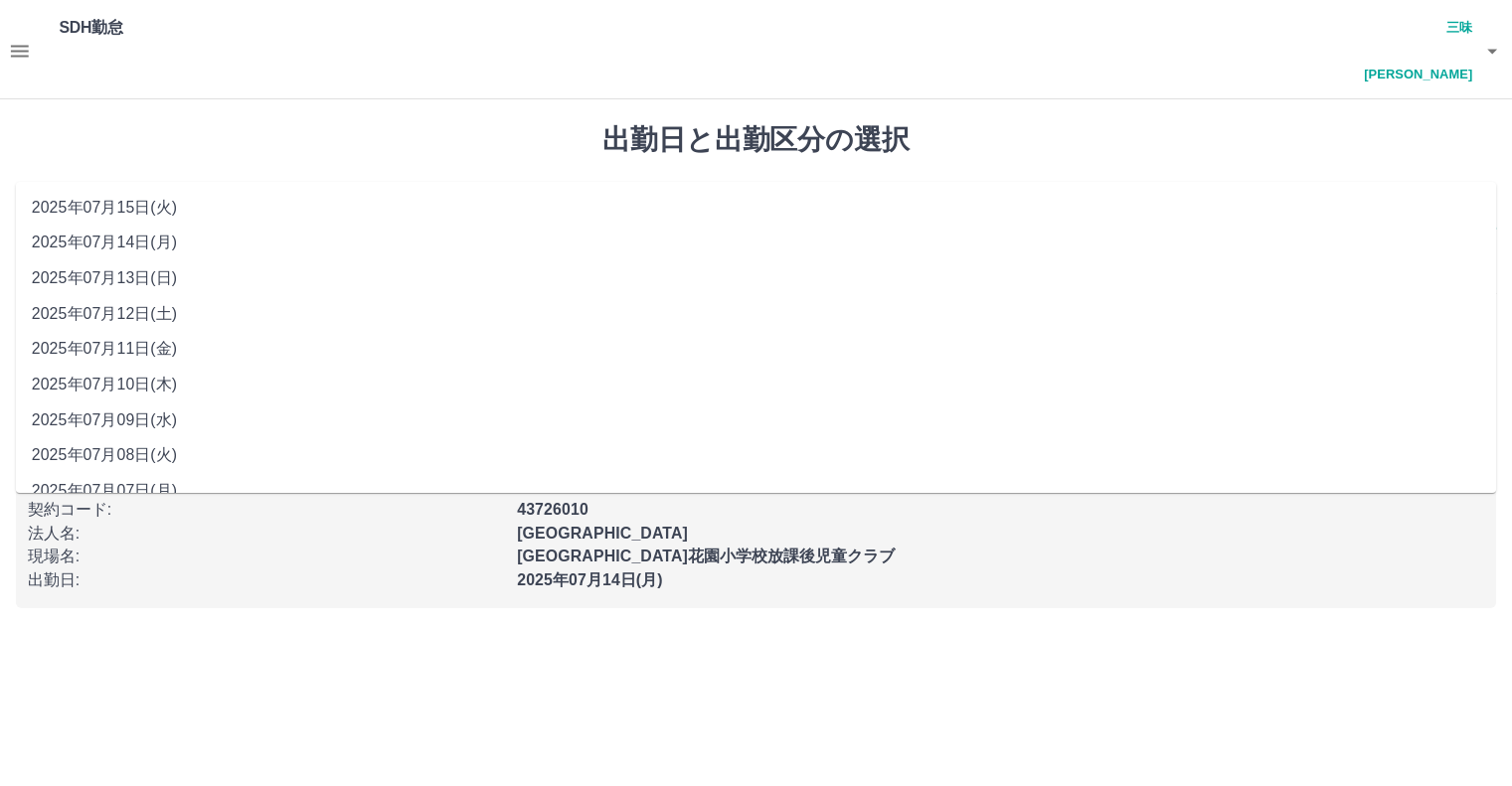 scroll, scrollTop: 23, scrollLeft: 0, axis: vertical 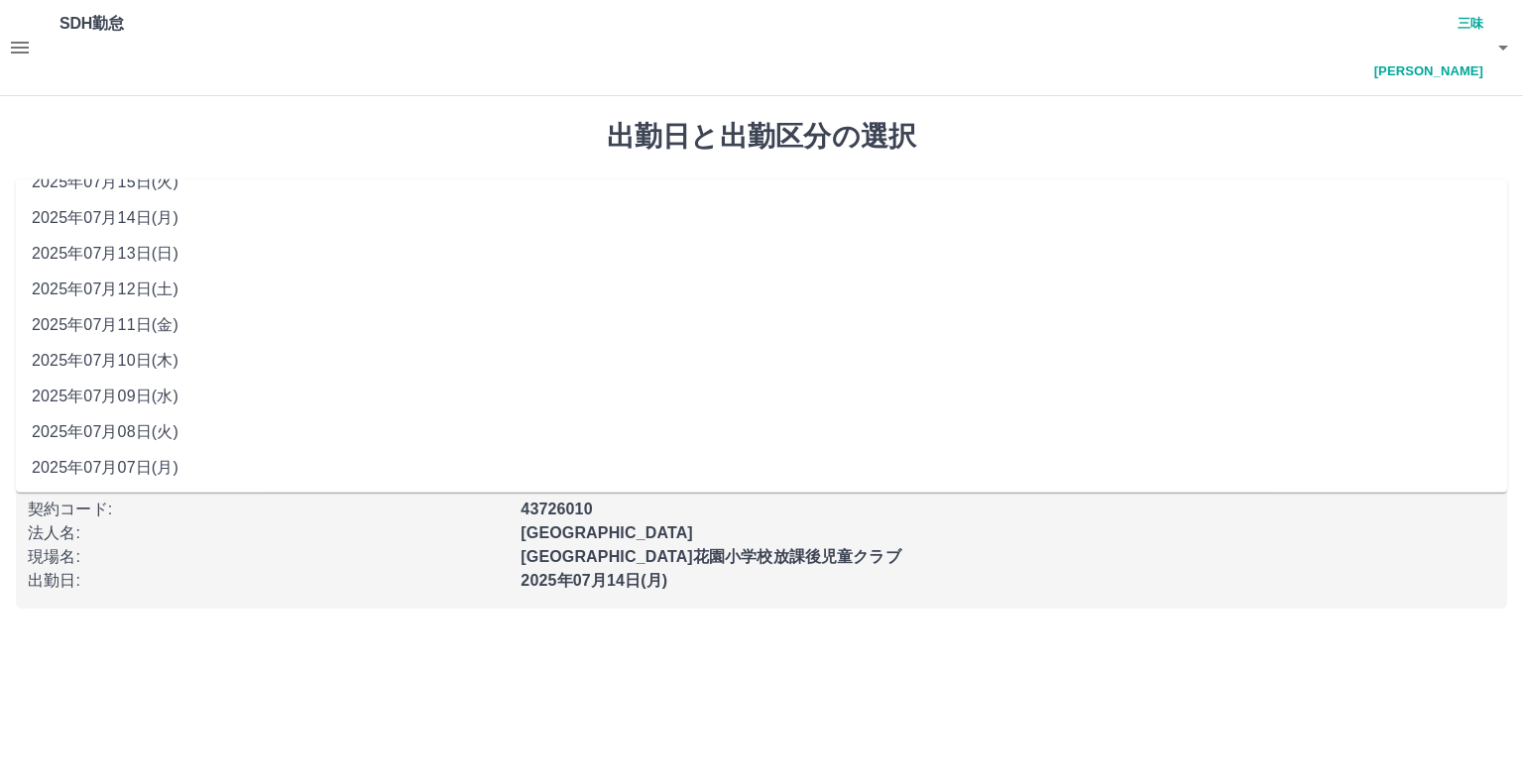 click on "2025年07月08日(火)" at bounding box center [762, 432] 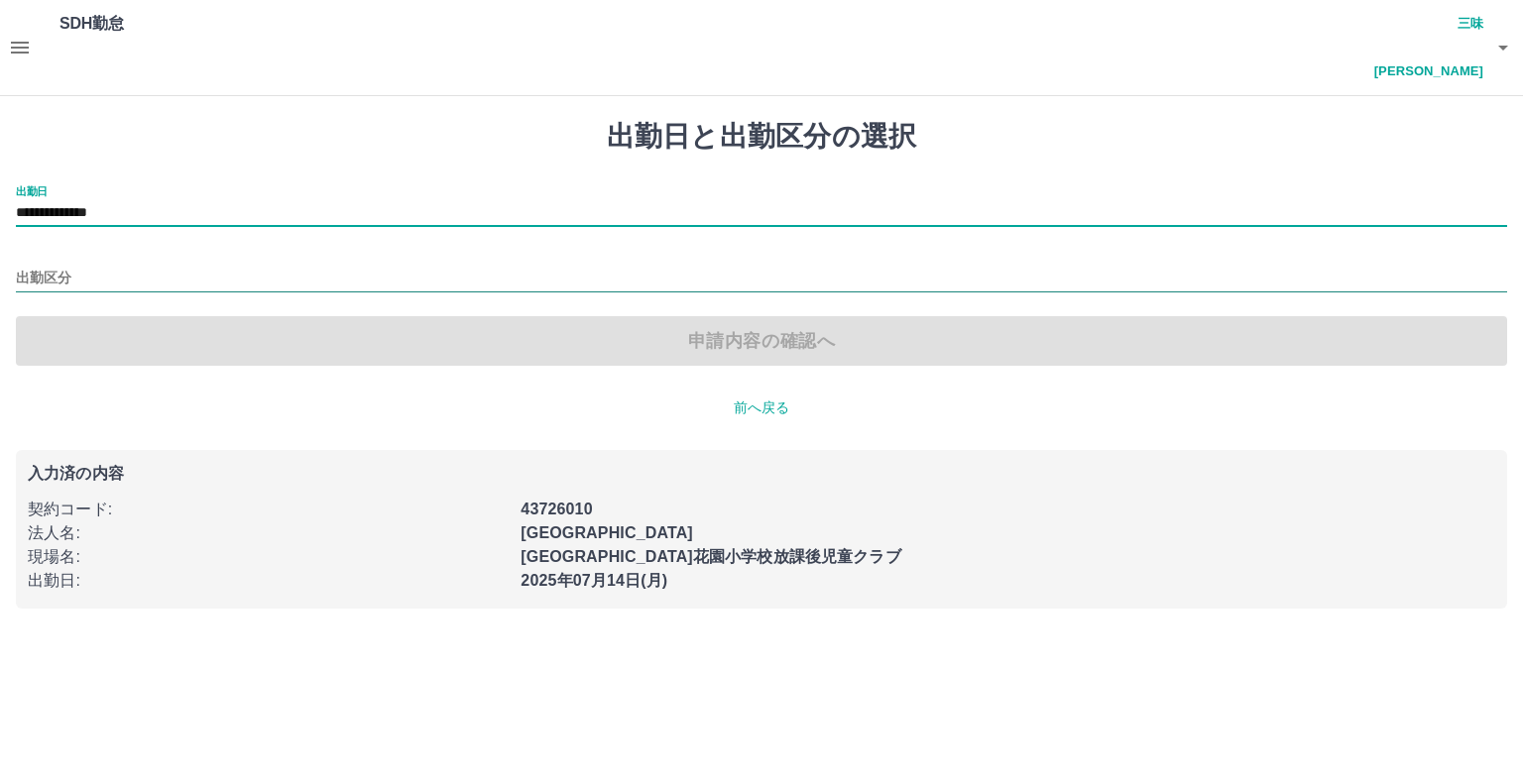 click on "出勤区分" at bounding box center (762, 279) 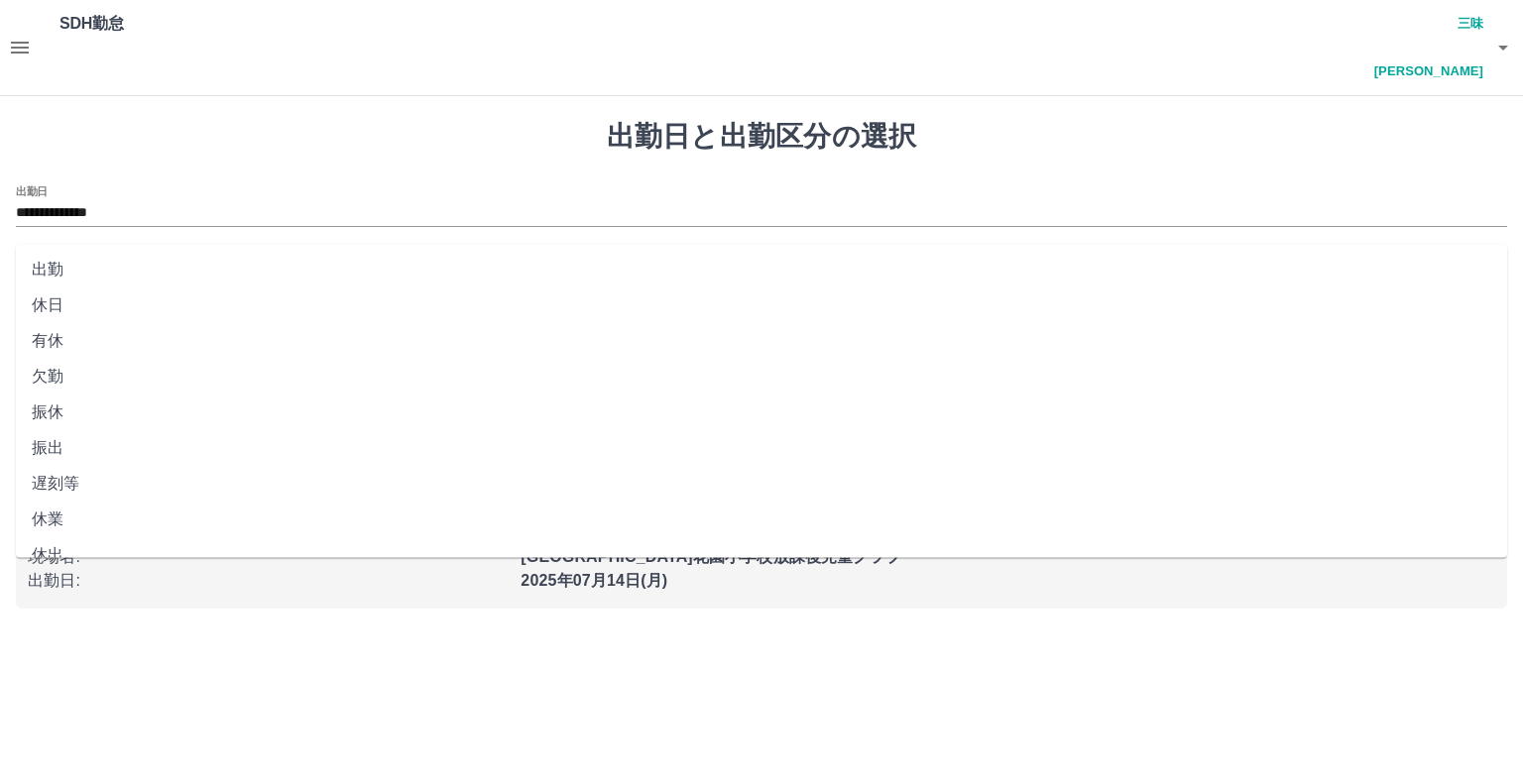 click on "出勤" at bounding box center [762, 270] 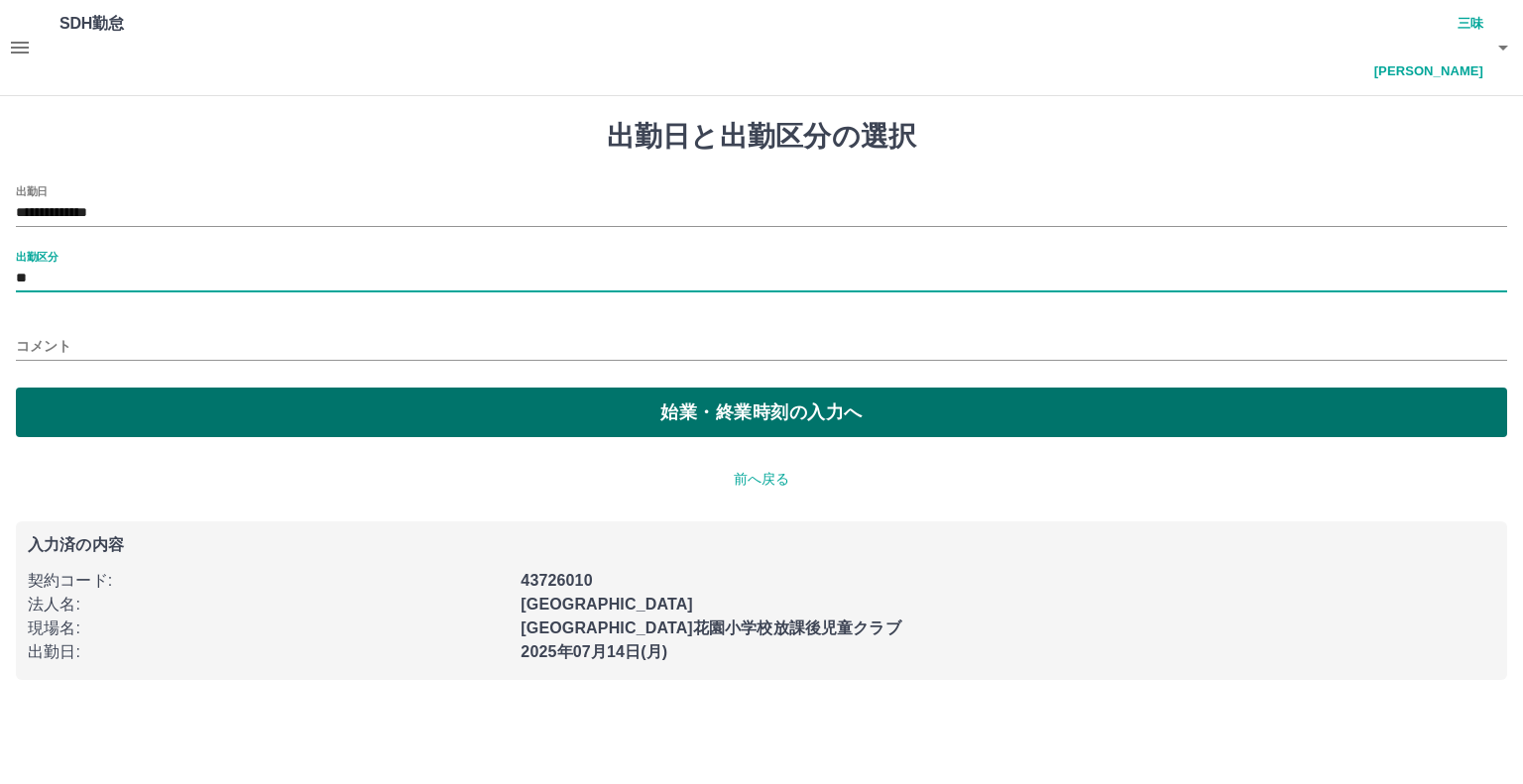 click on "始業・終業時刻の入力へ" at bounding box center [762, 412] 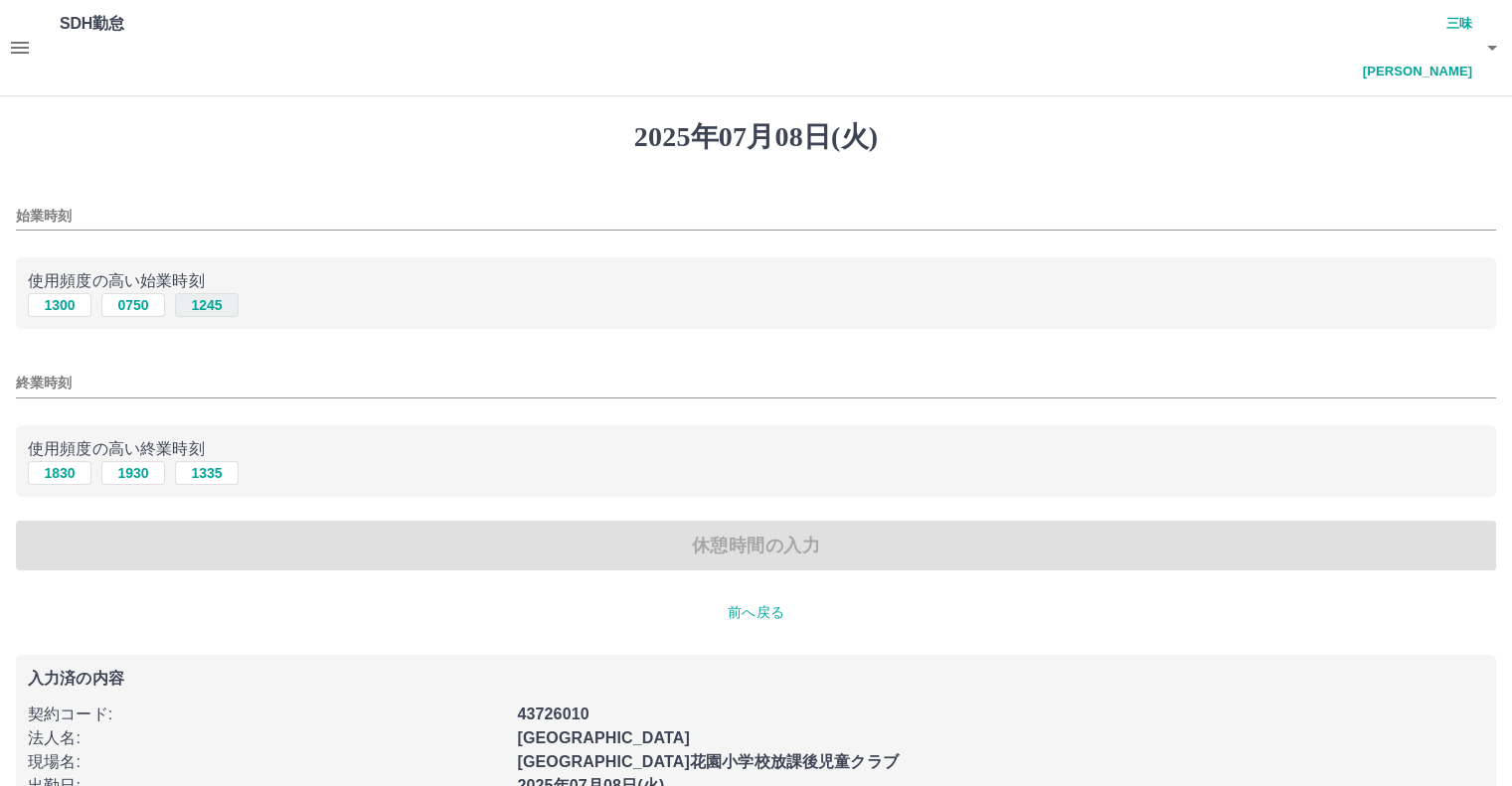 click on "1245" at bounding box center [207, 305] 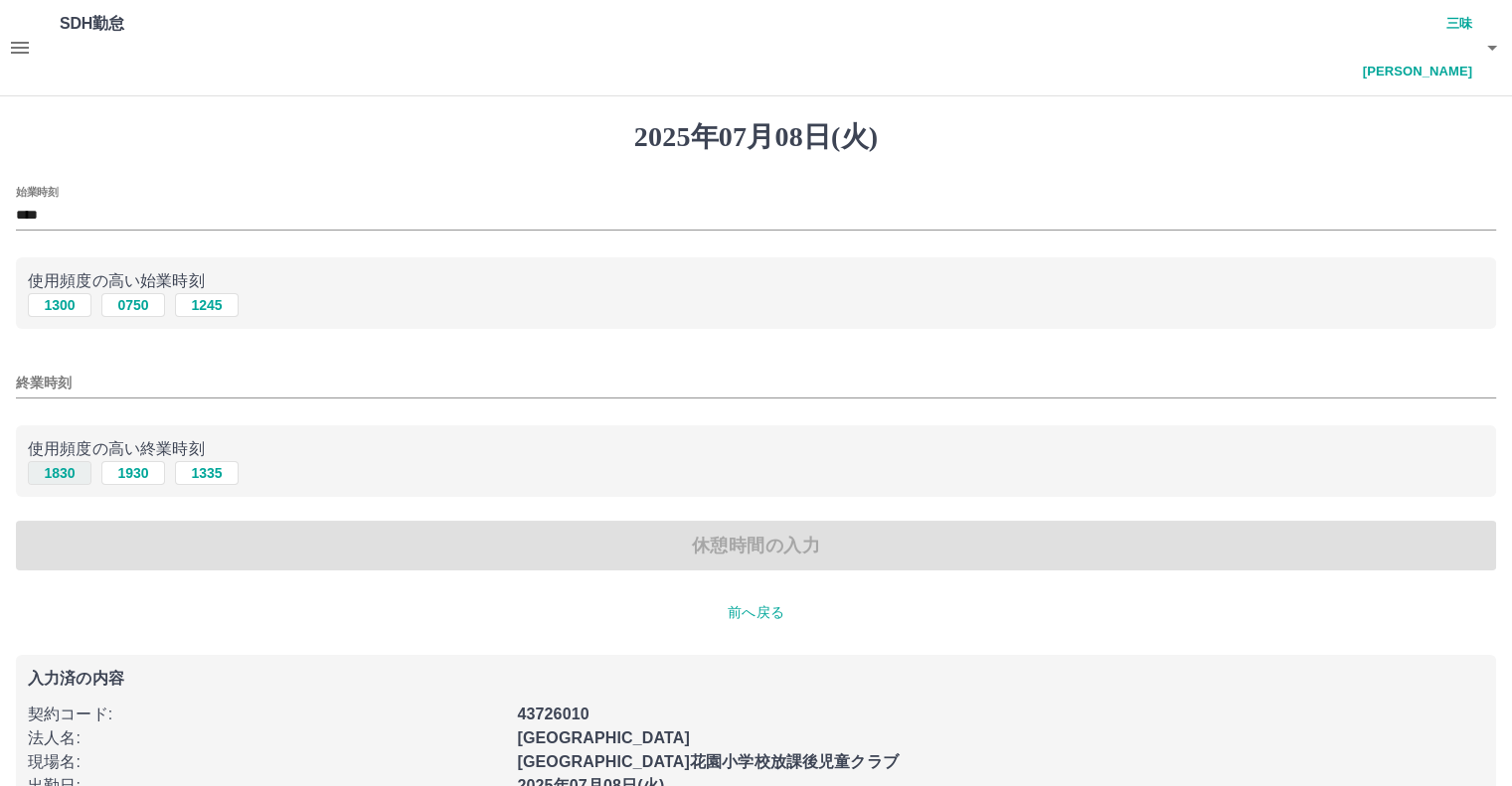 click on "1830" at bounding box center (60, 473) 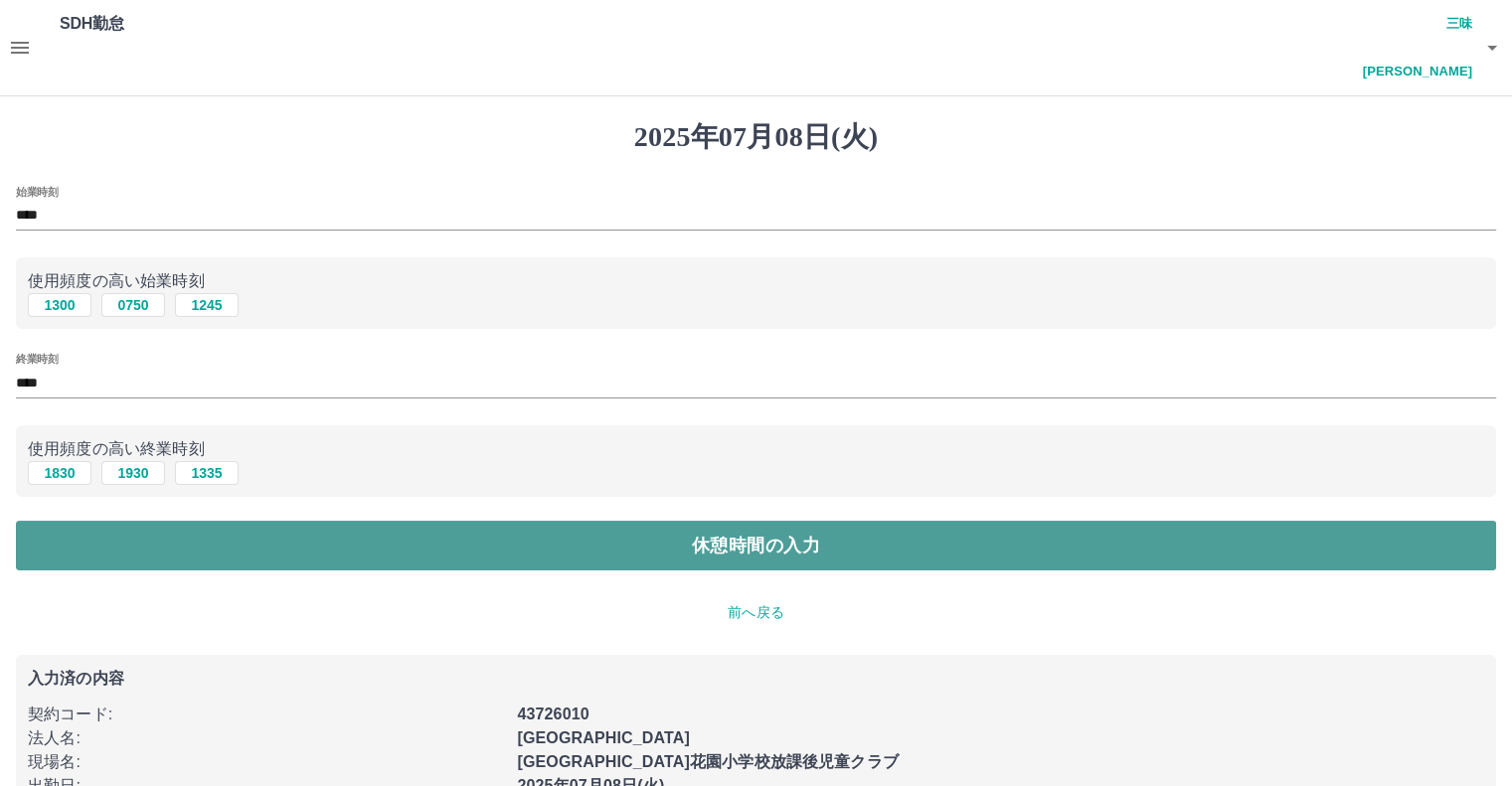 click on "休憩時間の入力" at bounding box center (756, 546) 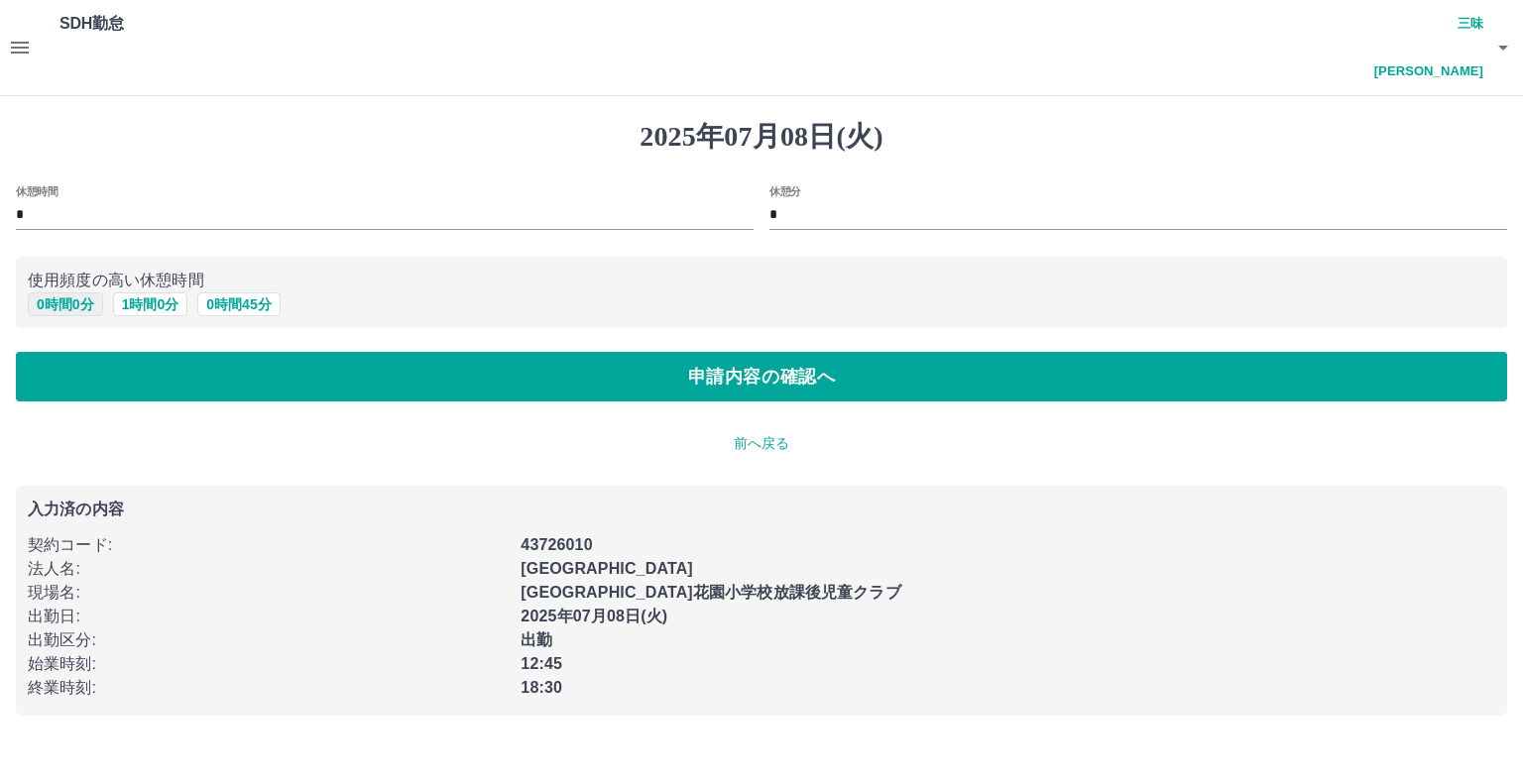 click on "0 時間 0 分" at bounding box center (65, 304) 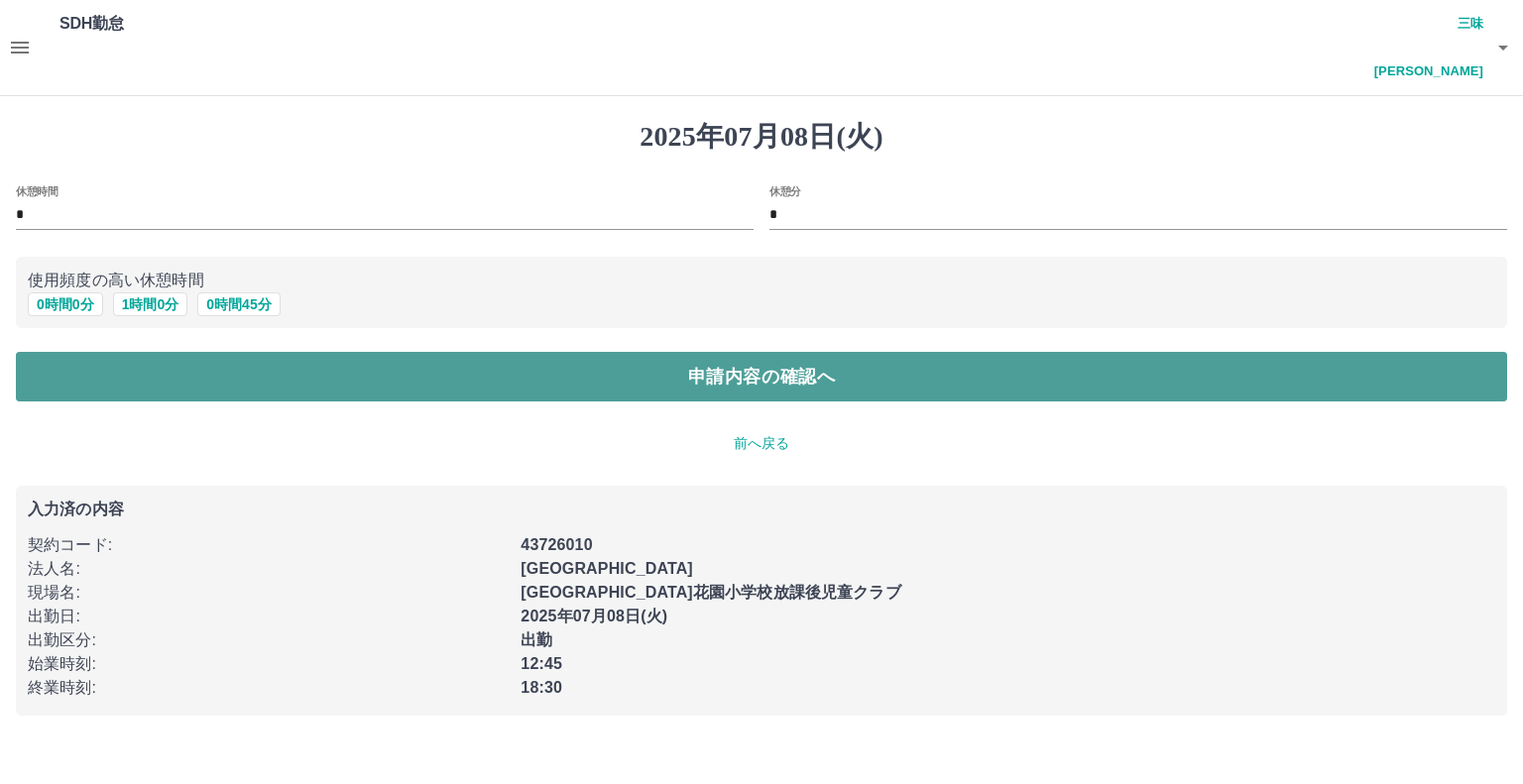 click on "申請内容の確認へ" at bounding box center (762, 377) 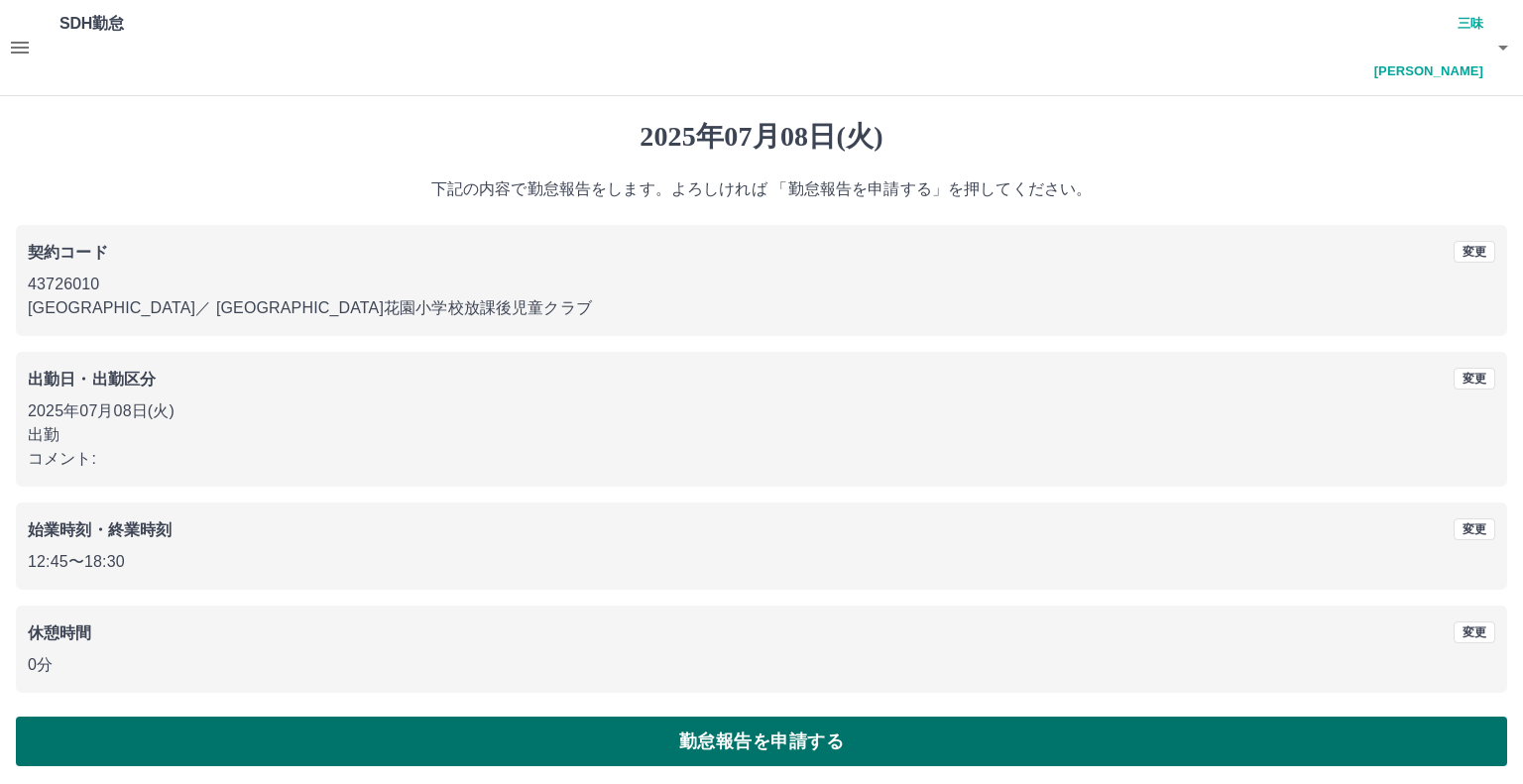 click on "勤怠報告を申請する" at bounding box center [762, 741] 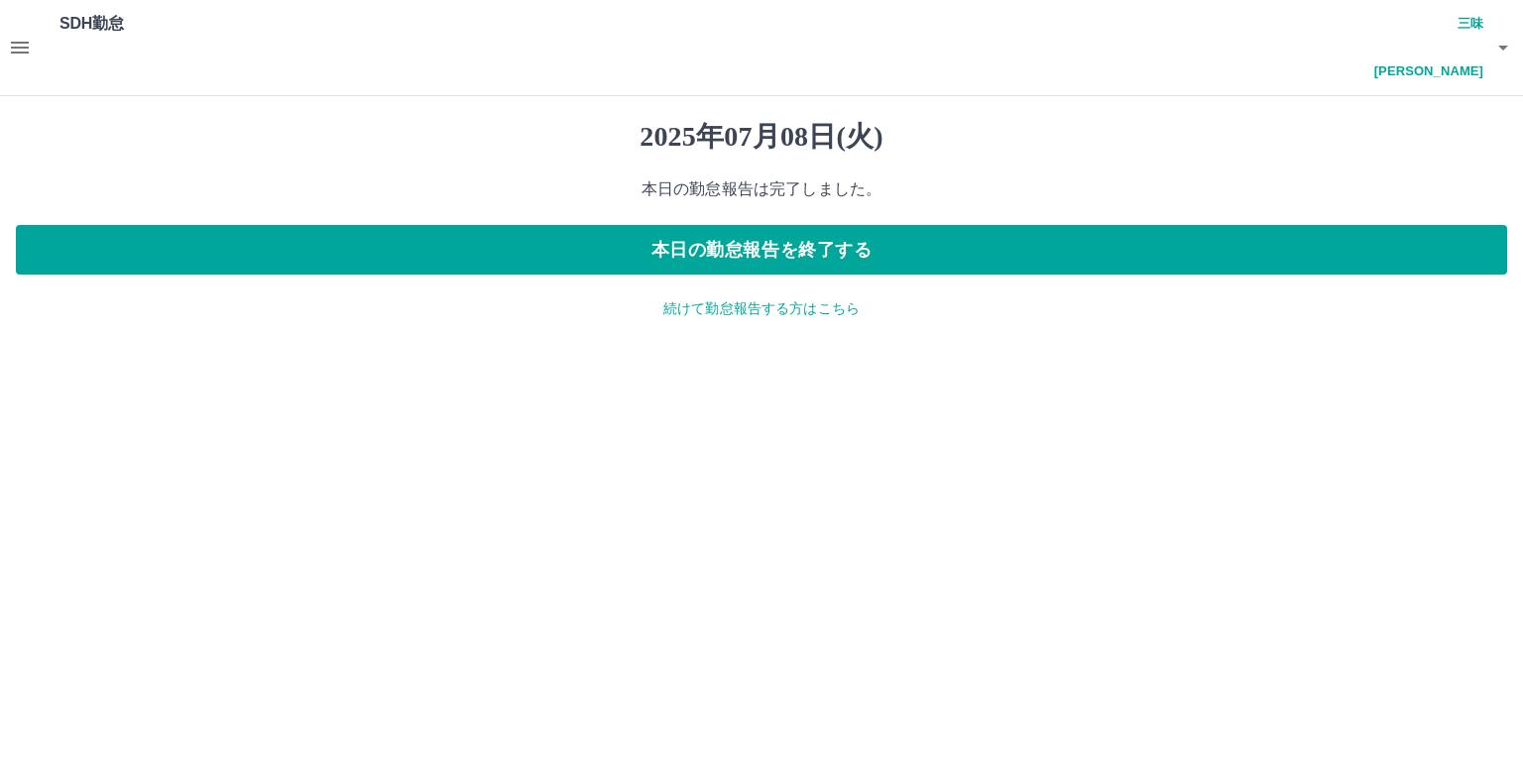 click on "続けて勤怠報告する方はこちら" at bounding box center (762, 308) 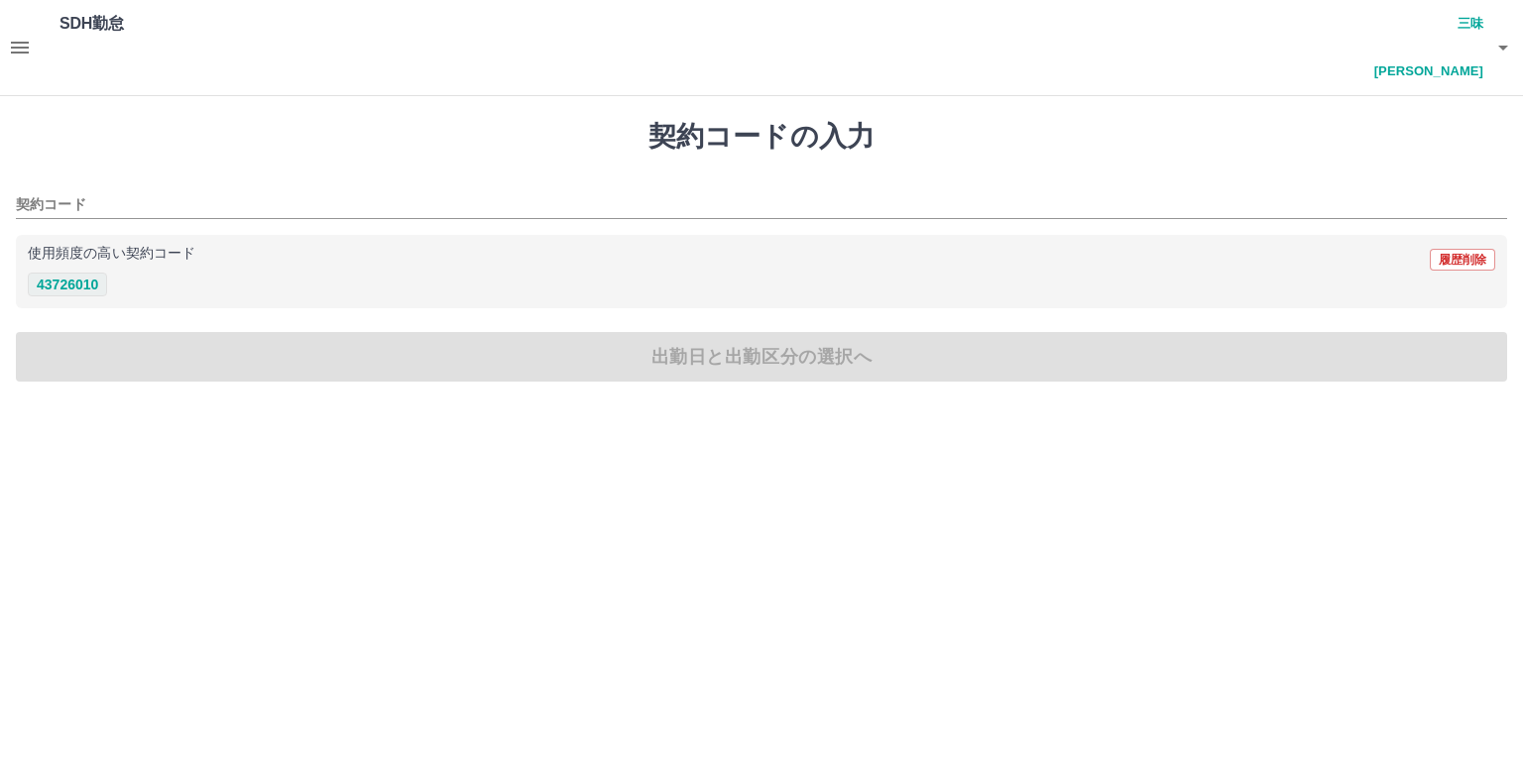 click on "43726010" at bounding box center (67, 284) 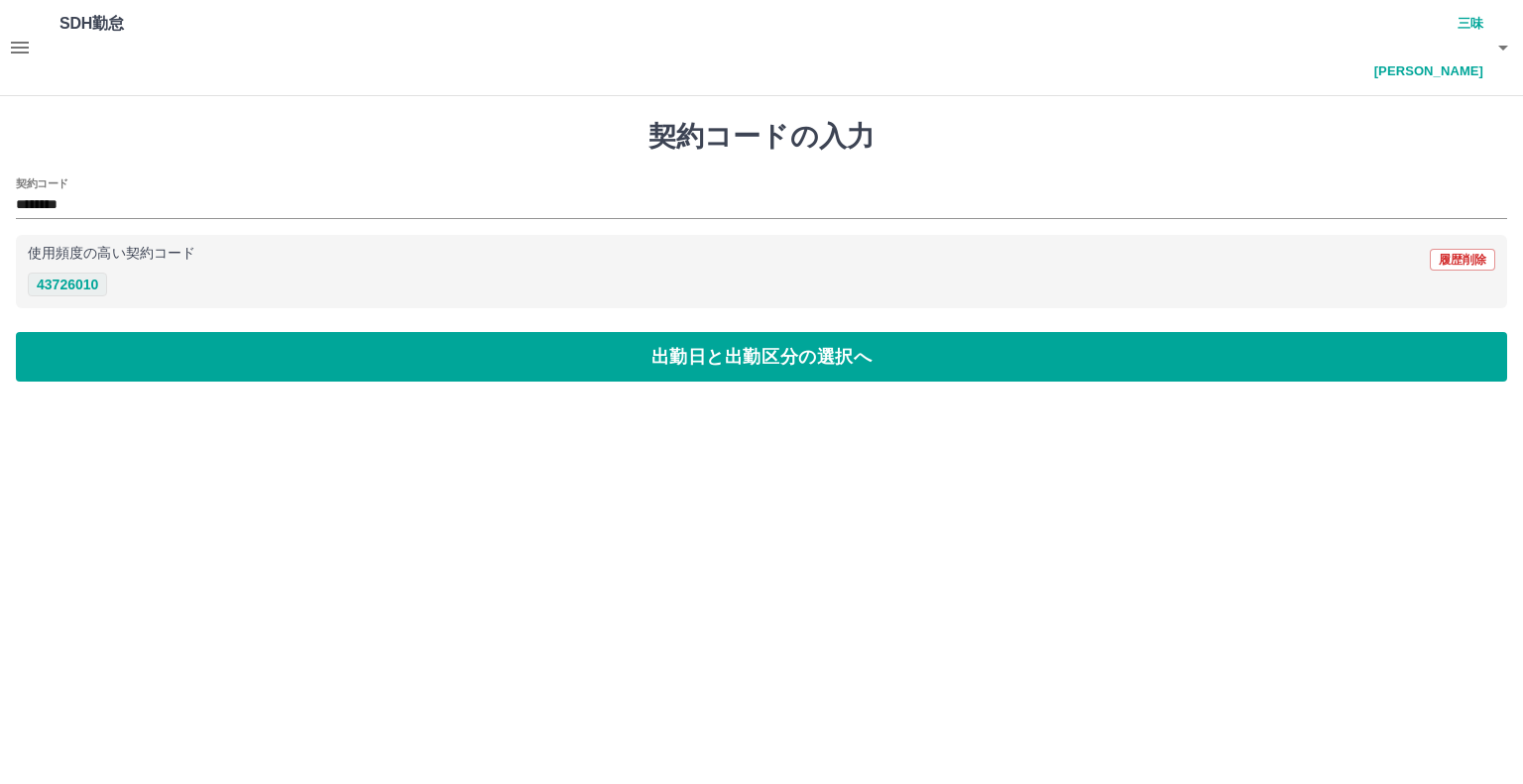 type on "********" 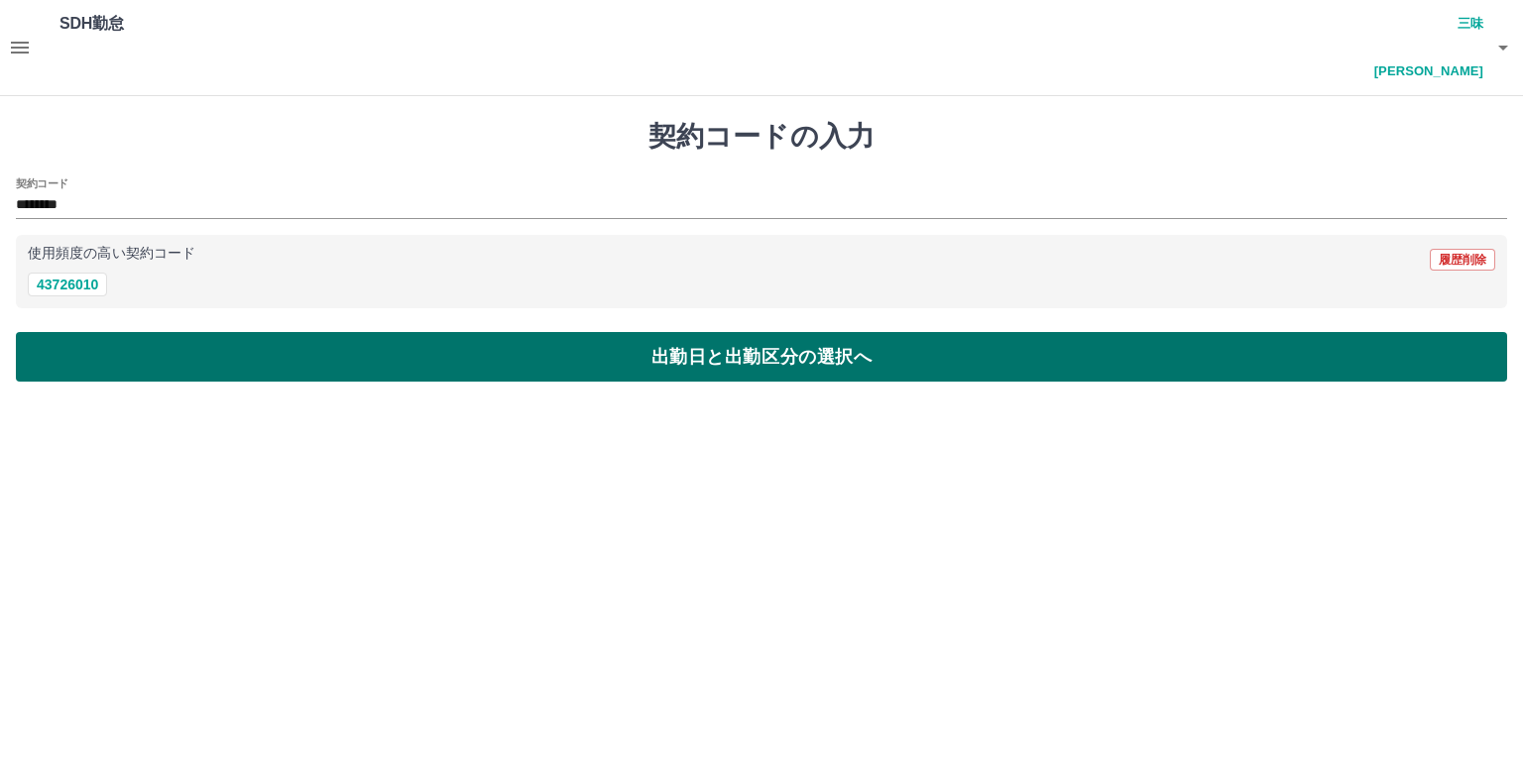 click on "出勤日と出勤区分の選択へ" at bounding box center (762, 357) 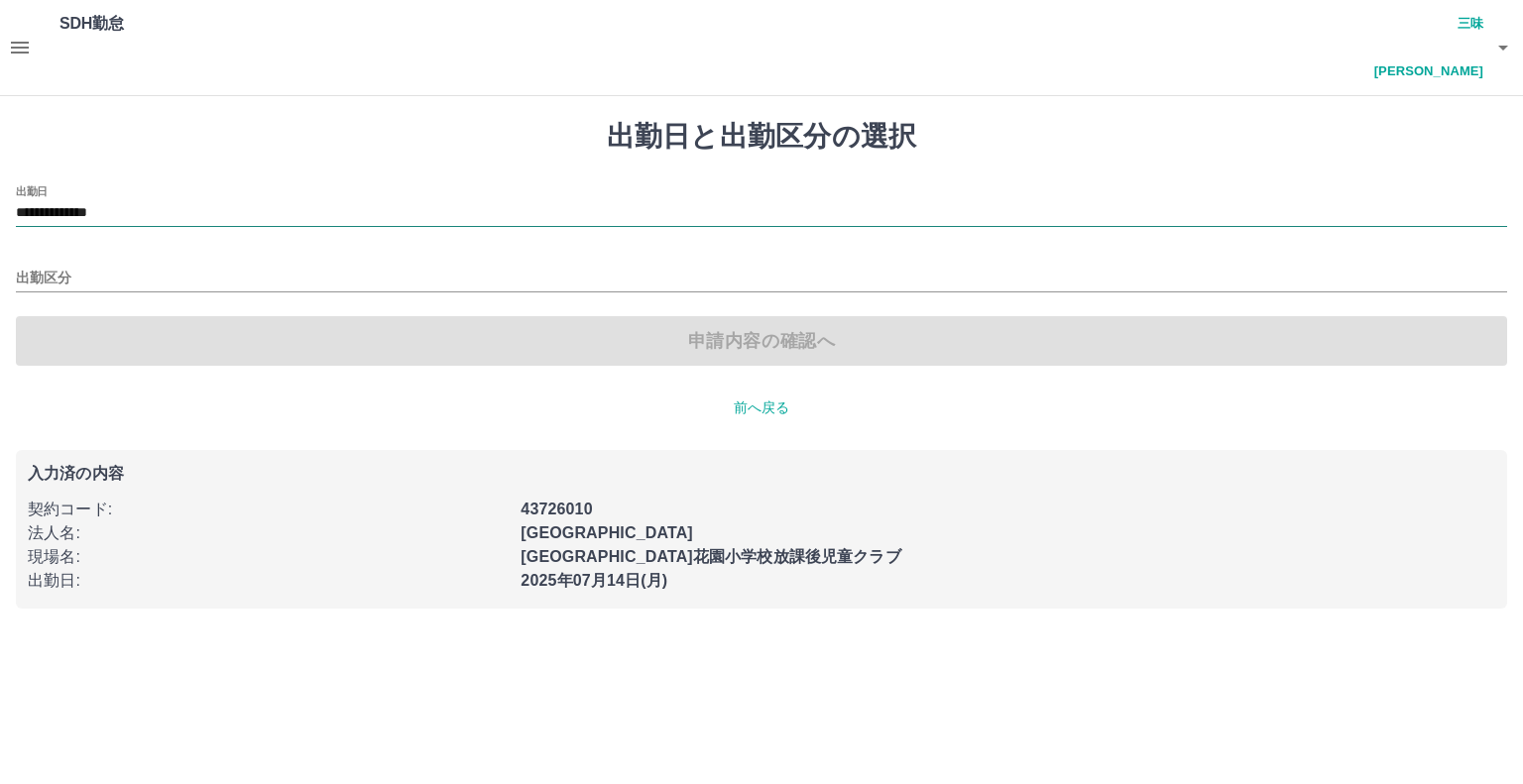 click on "**********" at bounding box center (762, 213) 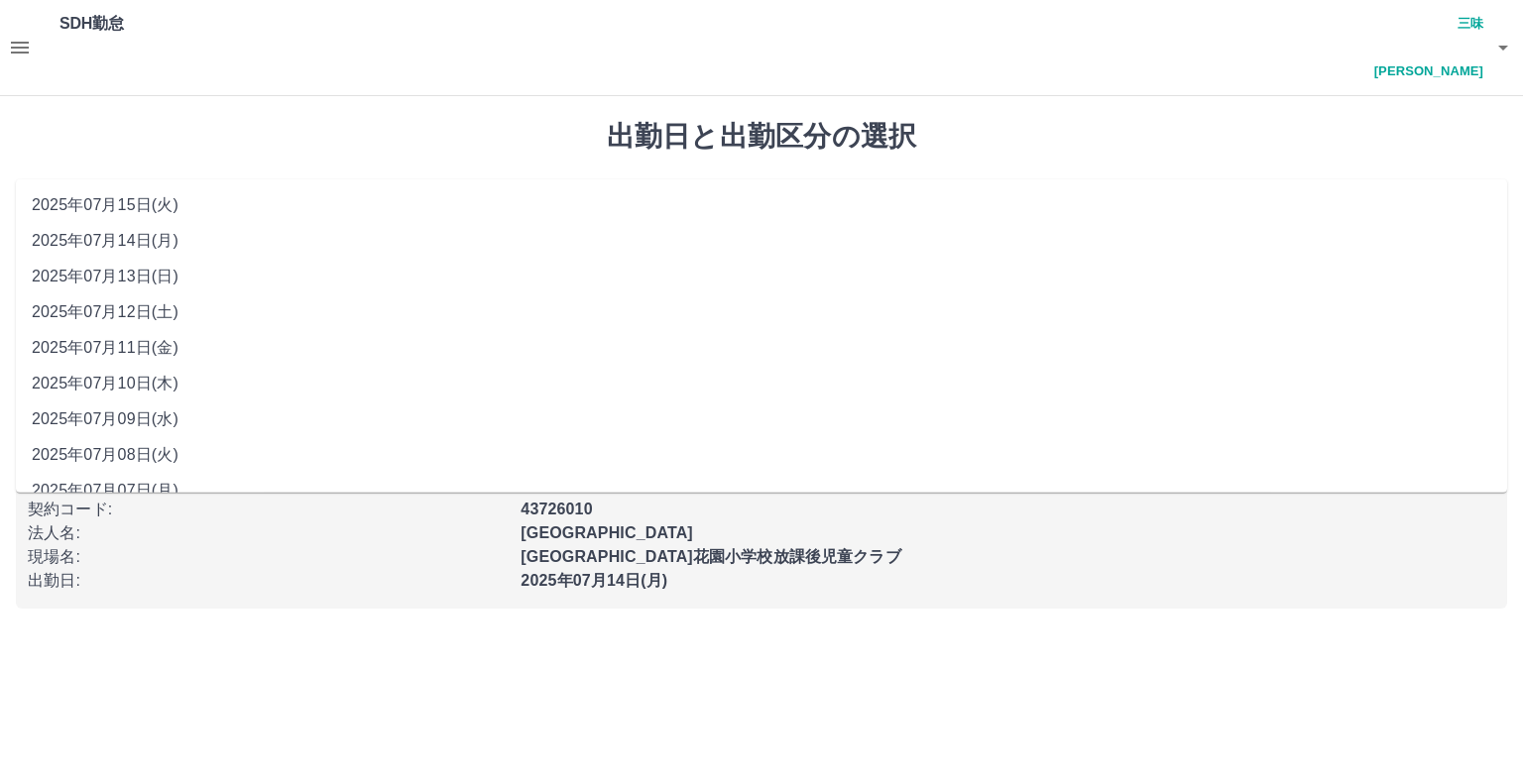 click at bounding box center [20, 48] 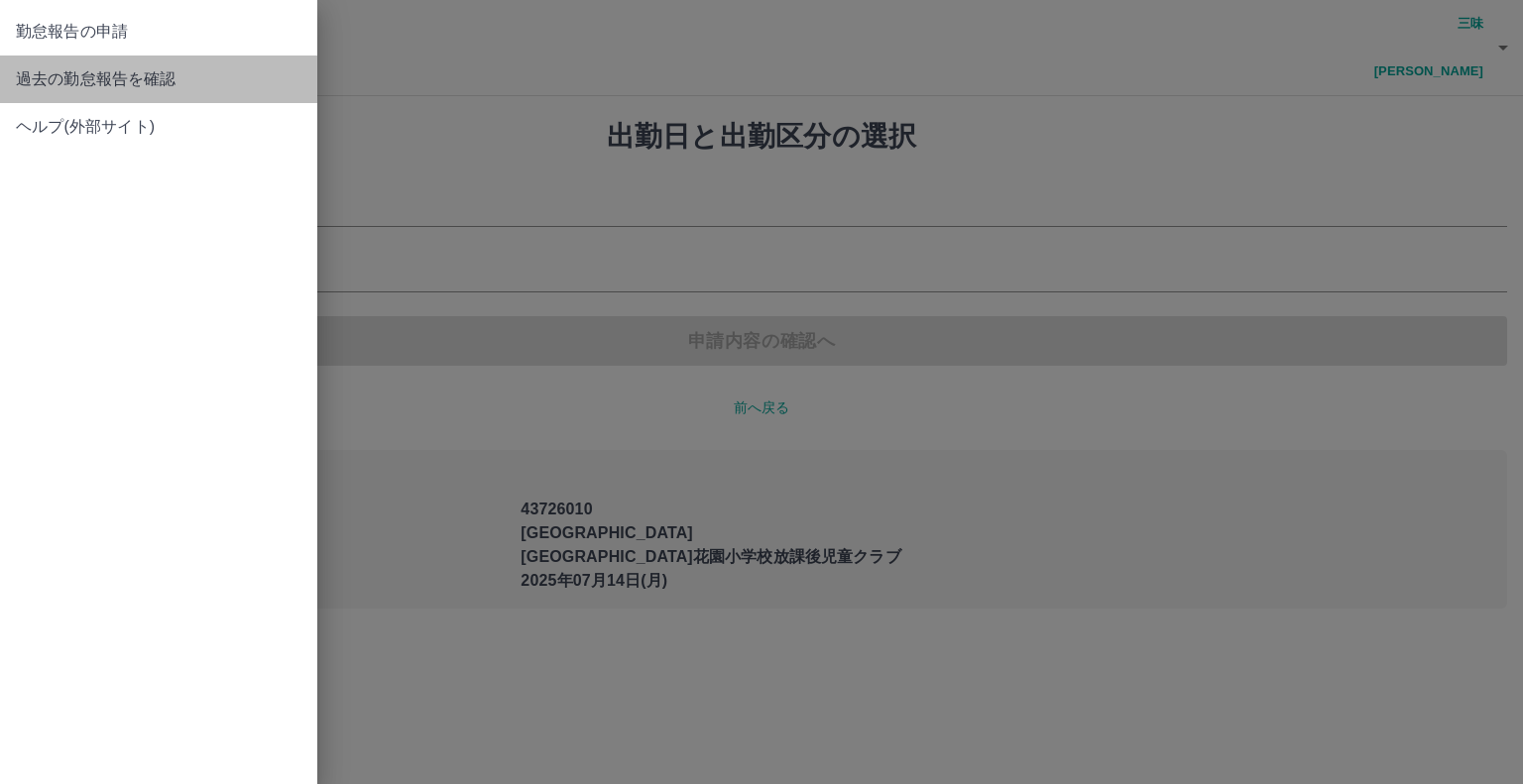 click on "過去の勤怠報告を確認" at bounding box center [159, 79] 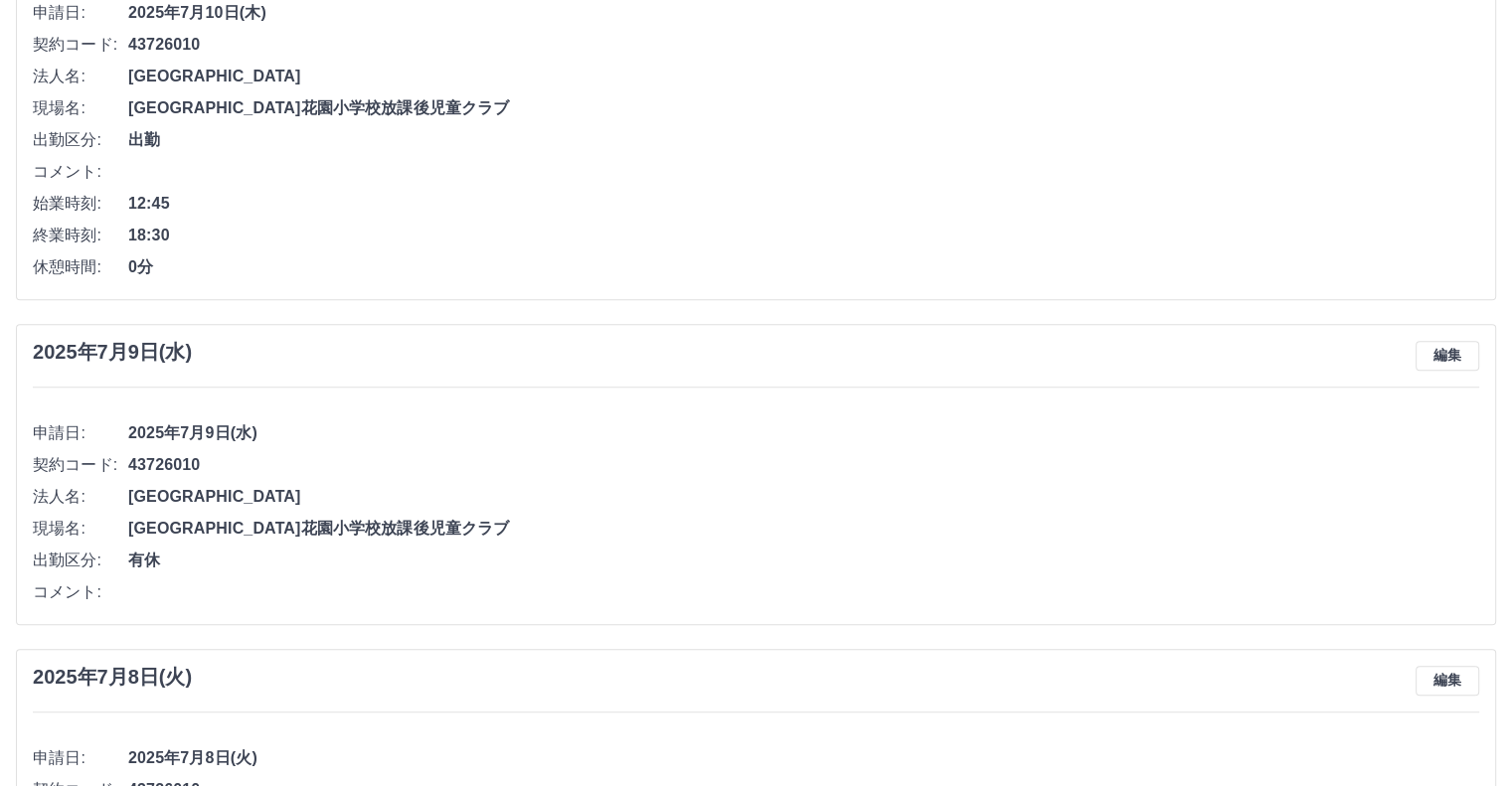 scroll, scrollTop: 1093, scrollLeft: 0, axis: vertical 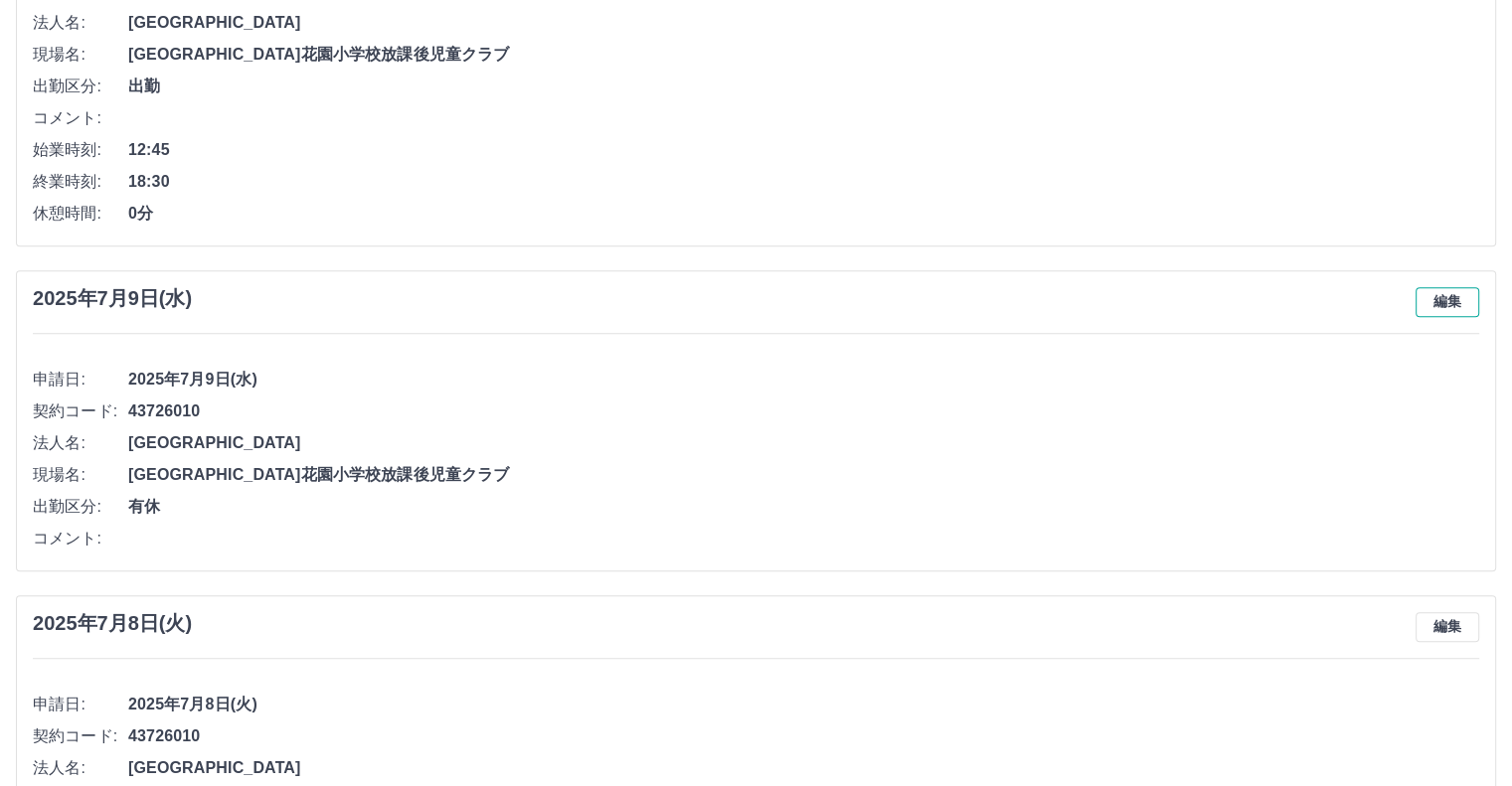 click on "編集" at bounding box center [1447, 302] 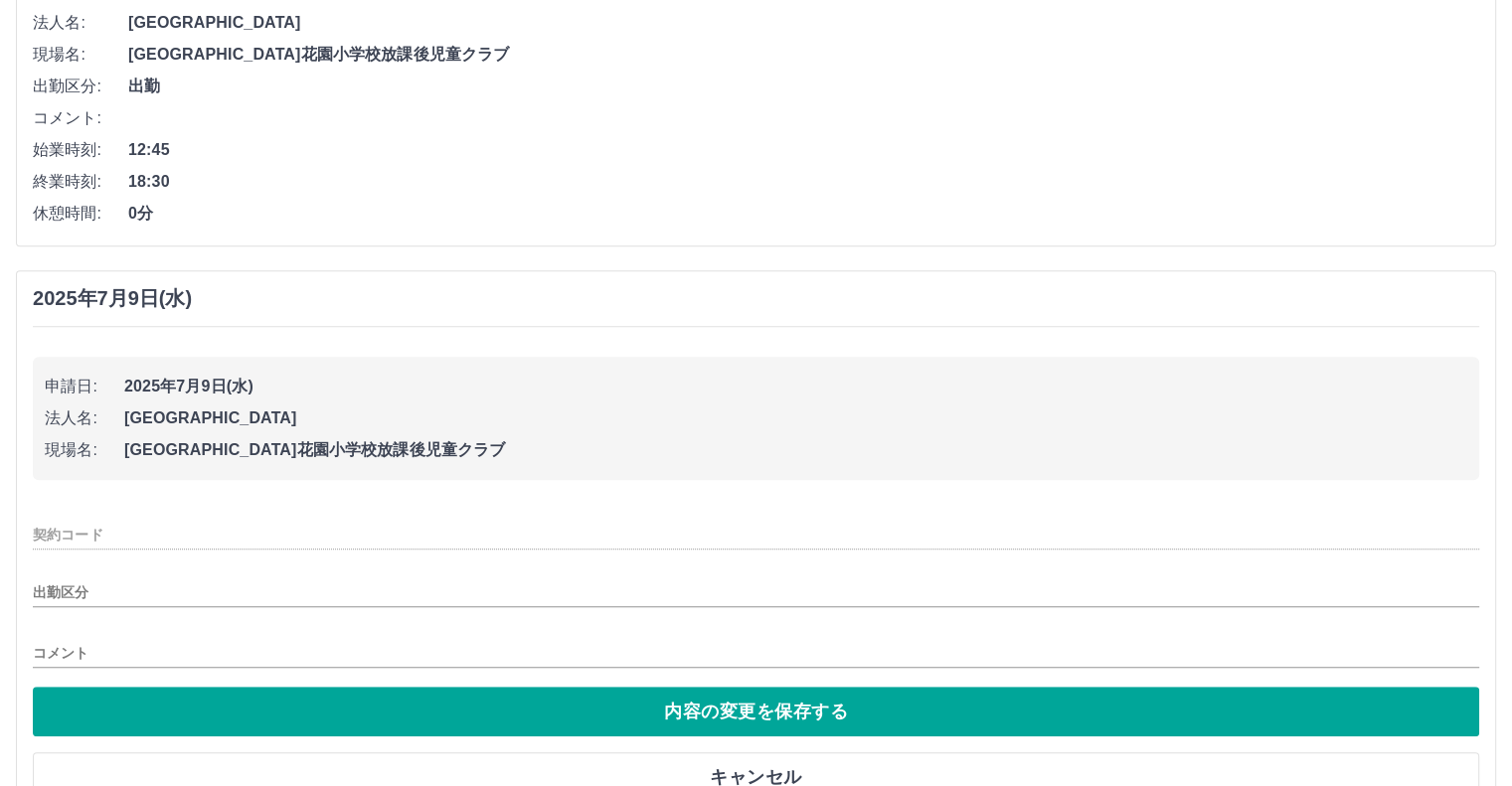 type on "********" 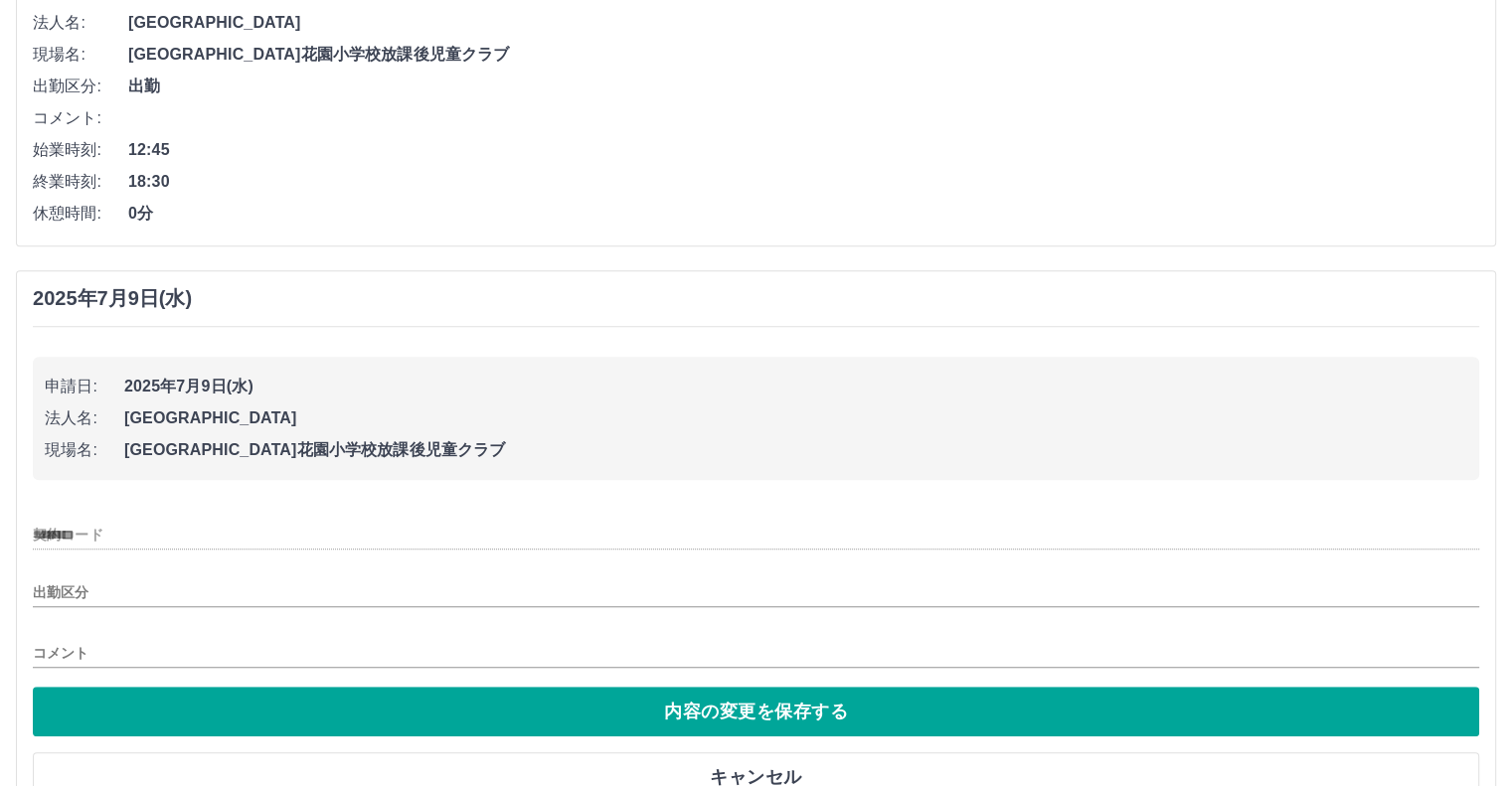 type on "**" 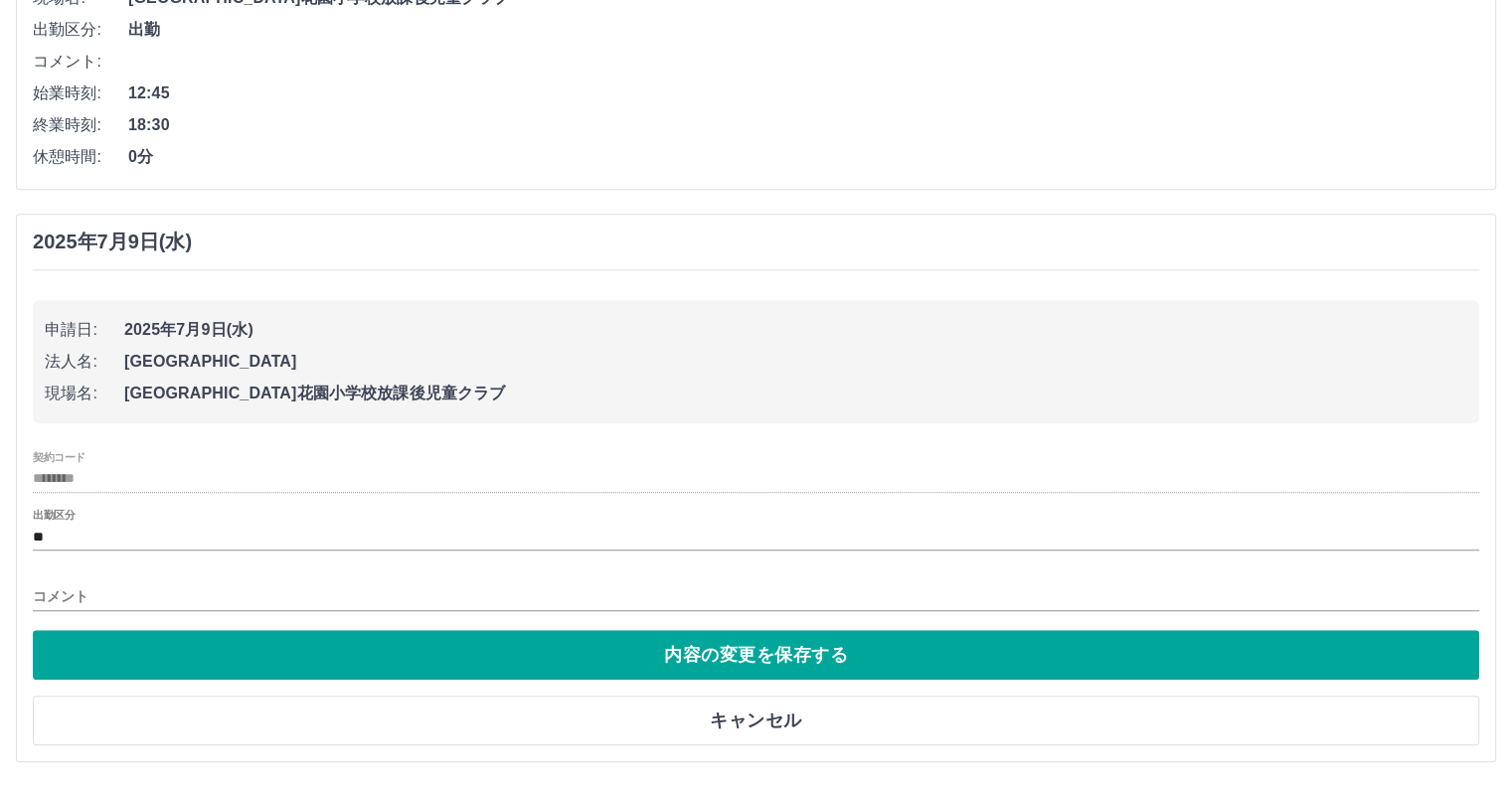 scroll, scrollTop: 1292, scrollLeft: 0, axis: vertical 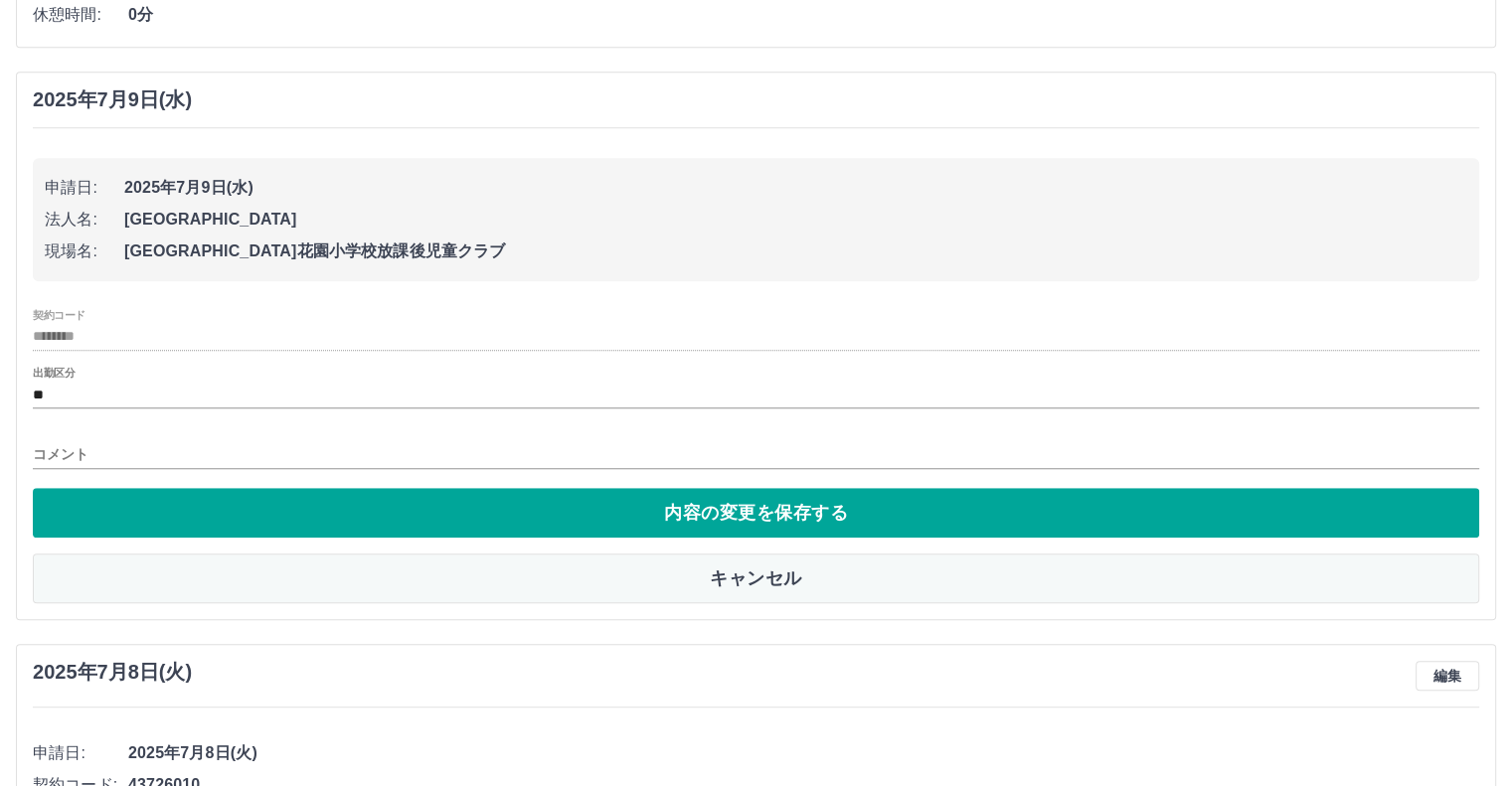 click on "キャンセル" at bounding box center [756, 578] 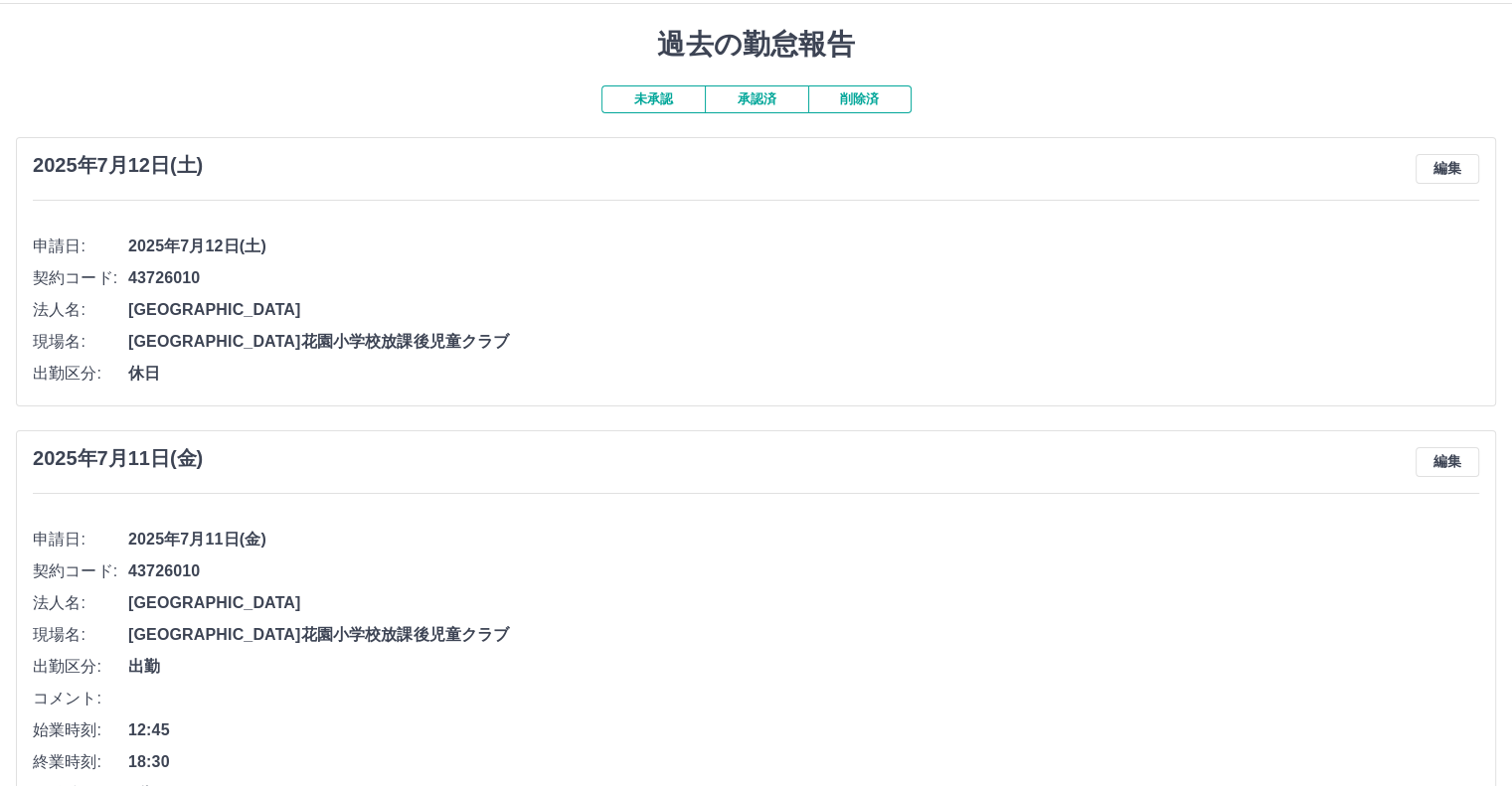 scroll, scrollTop: 0, scrollLeft: 0, axis: both 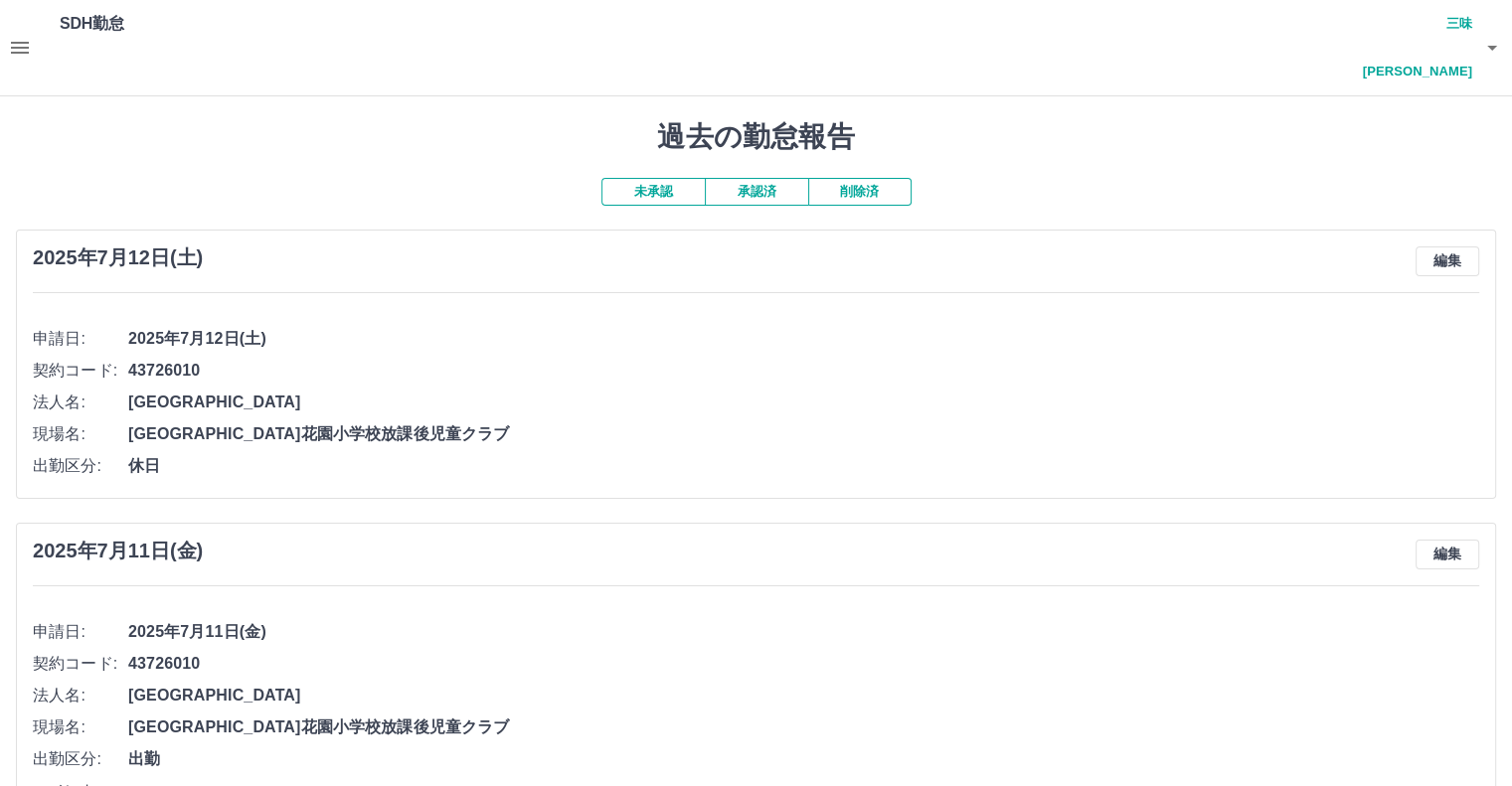 click 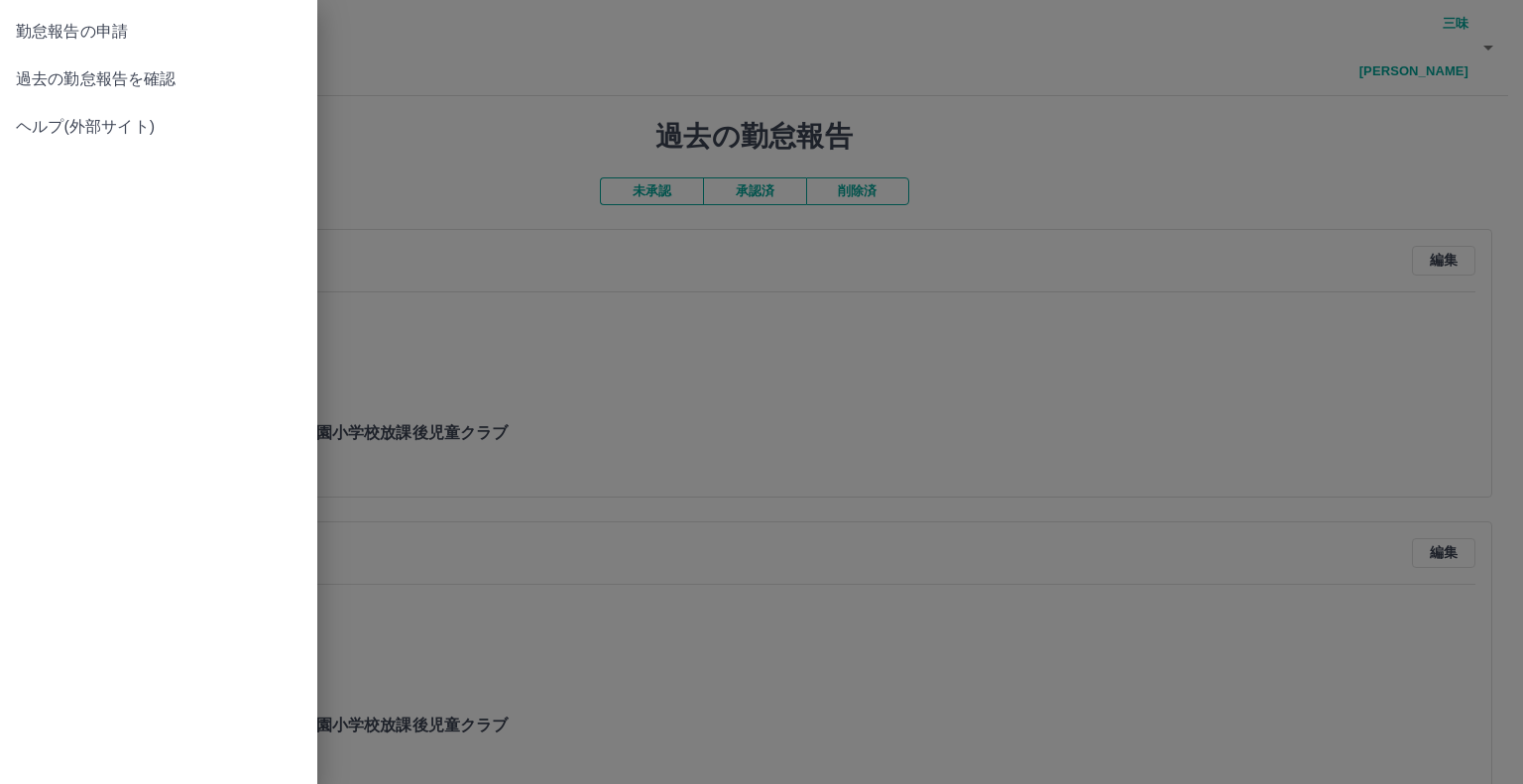 click on "過去の勤怠報告を確認" at bounding box center (159, 79) 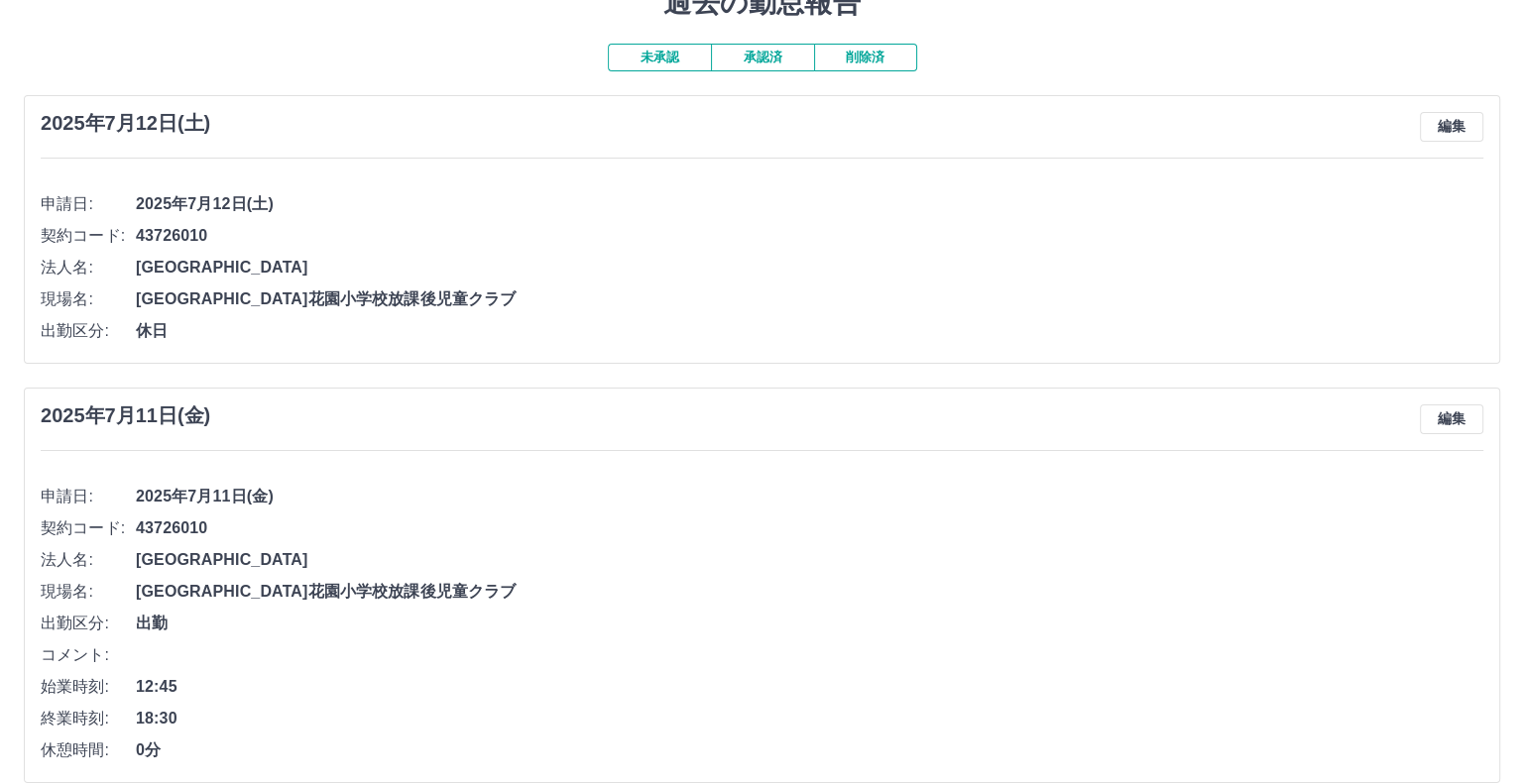 scroll, scrollTop: 0, scrollLeft: 0, axis: both 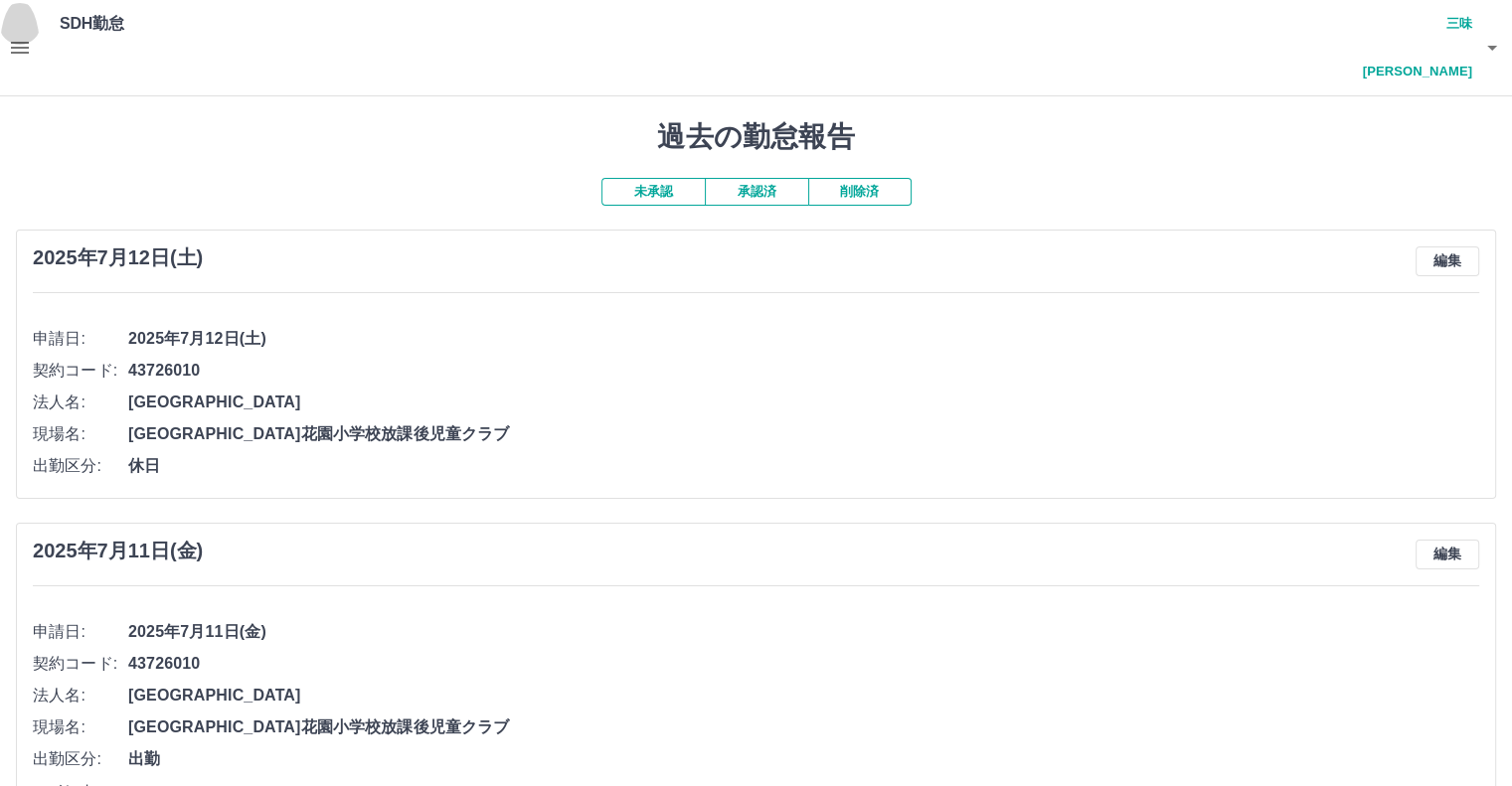 click 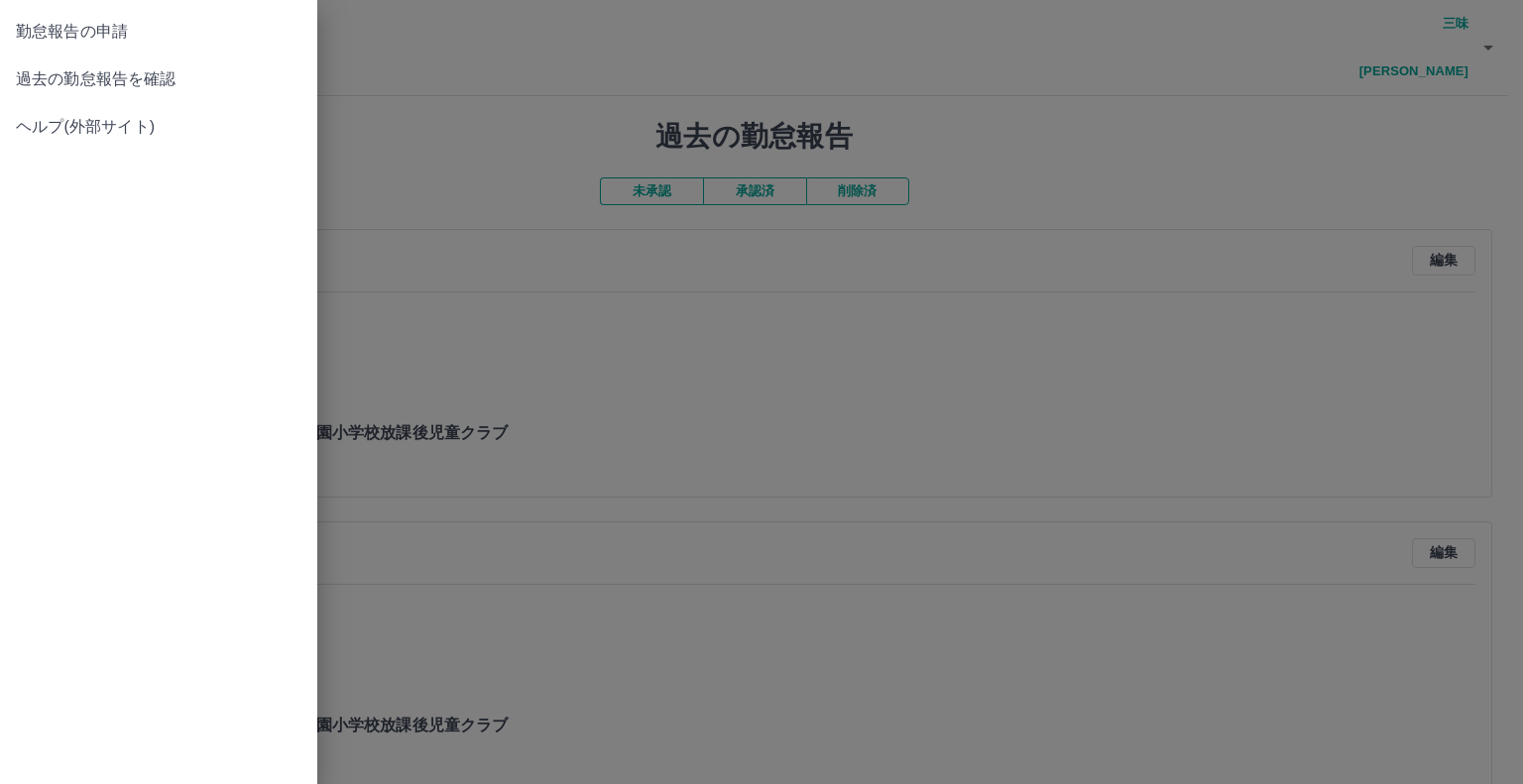 click on "勤怠報告の申請" at bounding box center (159, 32) 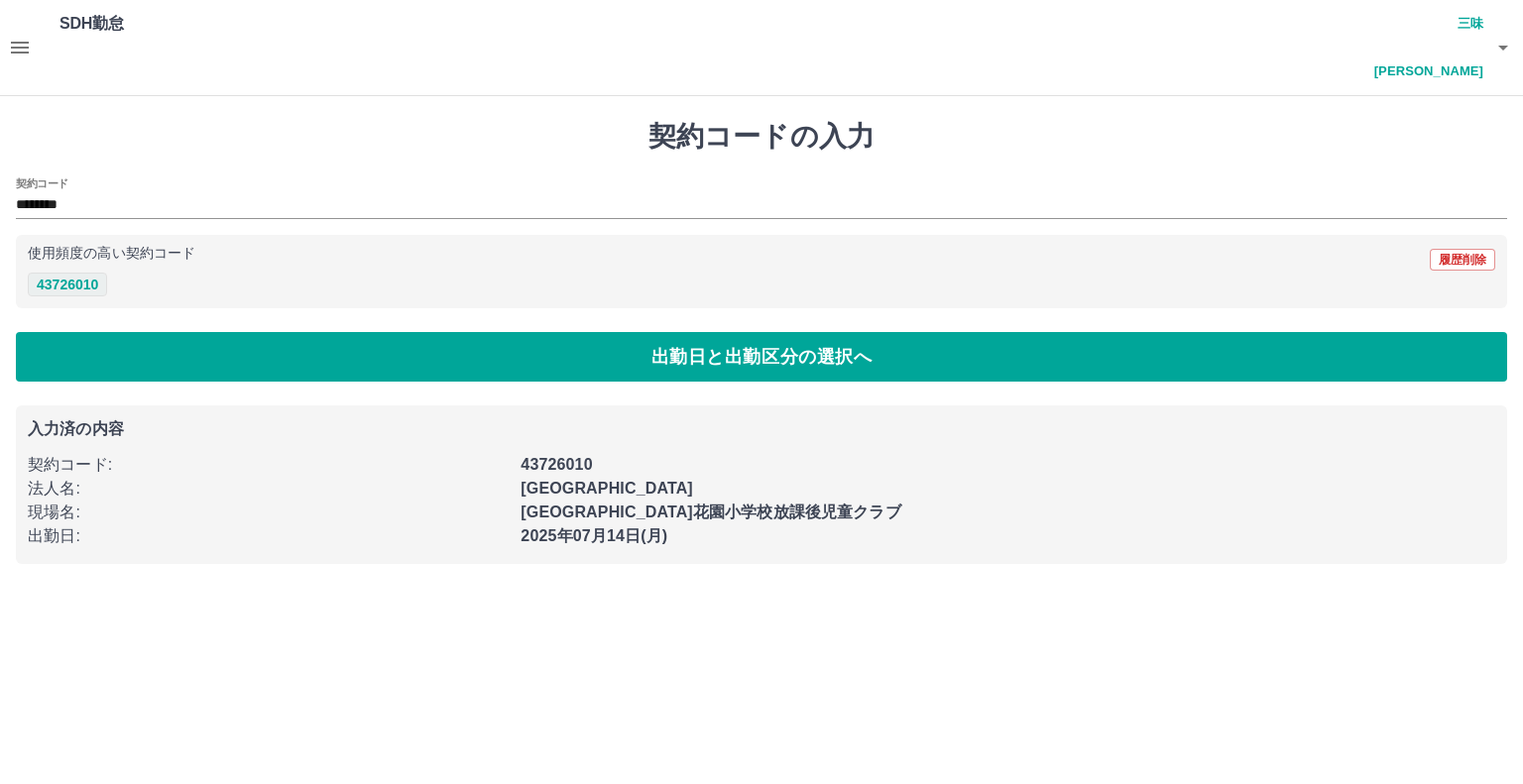 click on "43726010" at bounding box center [67, 284] 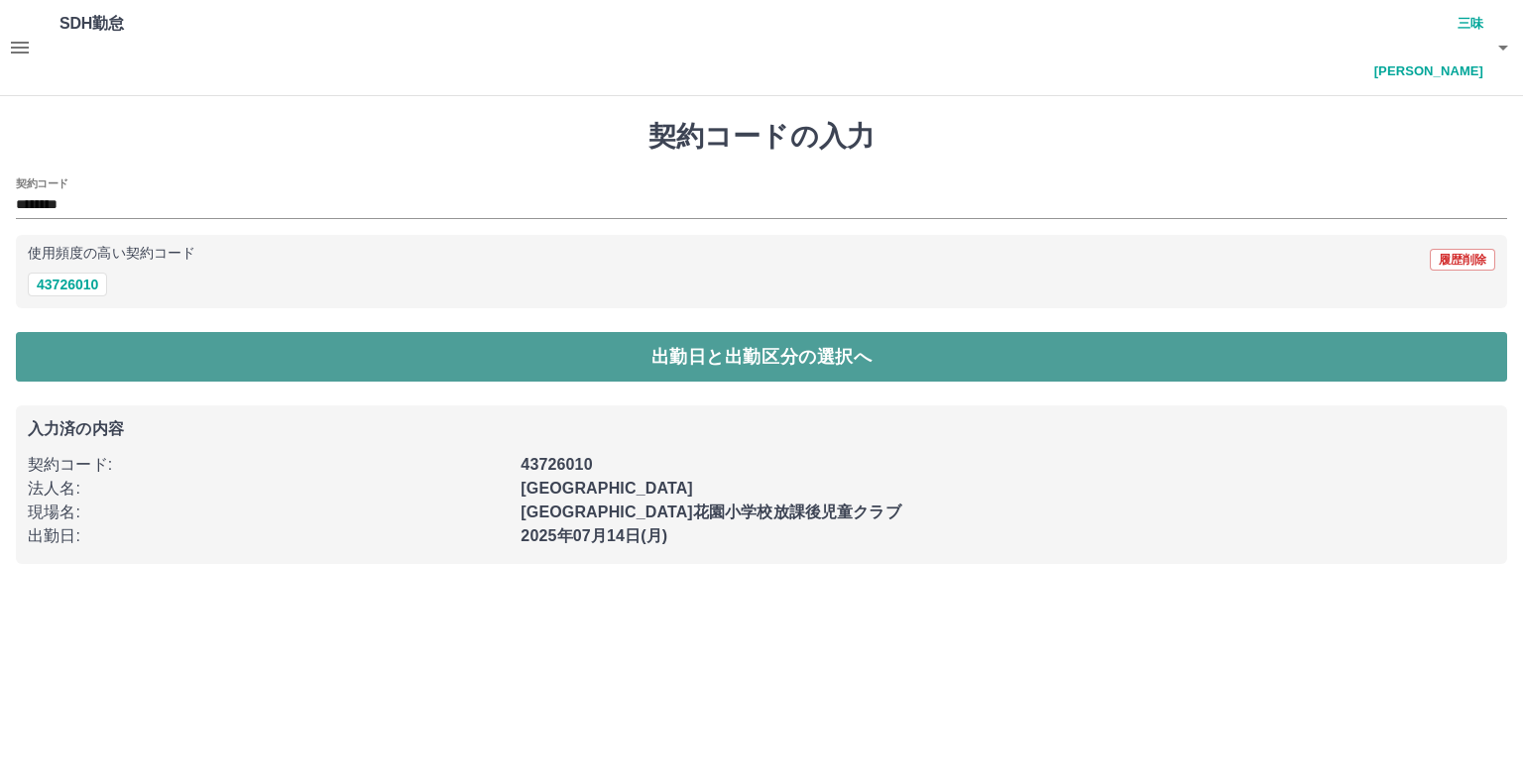 click on "出勤日と出勤区分の選択へ" at bounding box center [762, 357] 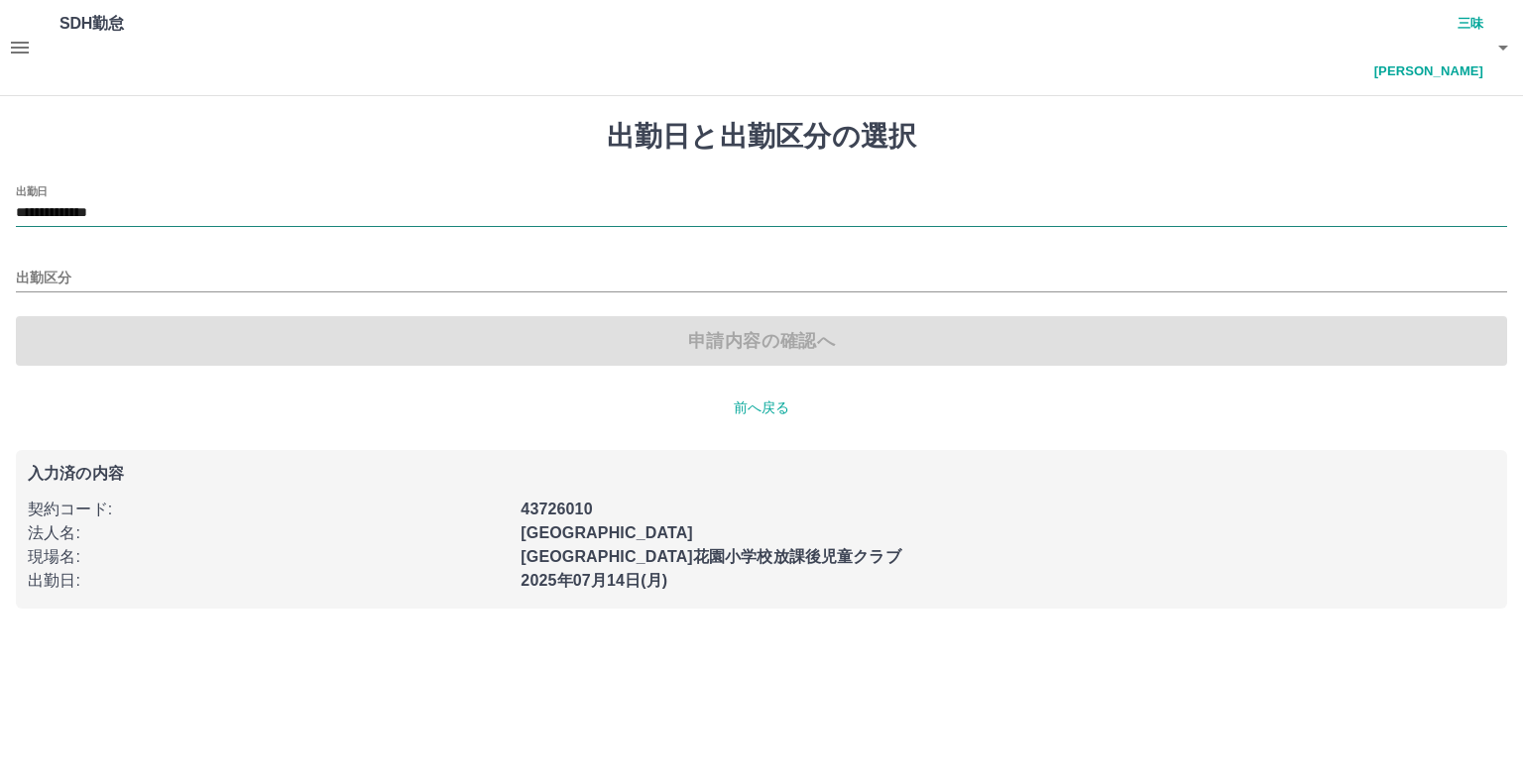 click on "**********" at bounding box center [762, 213] 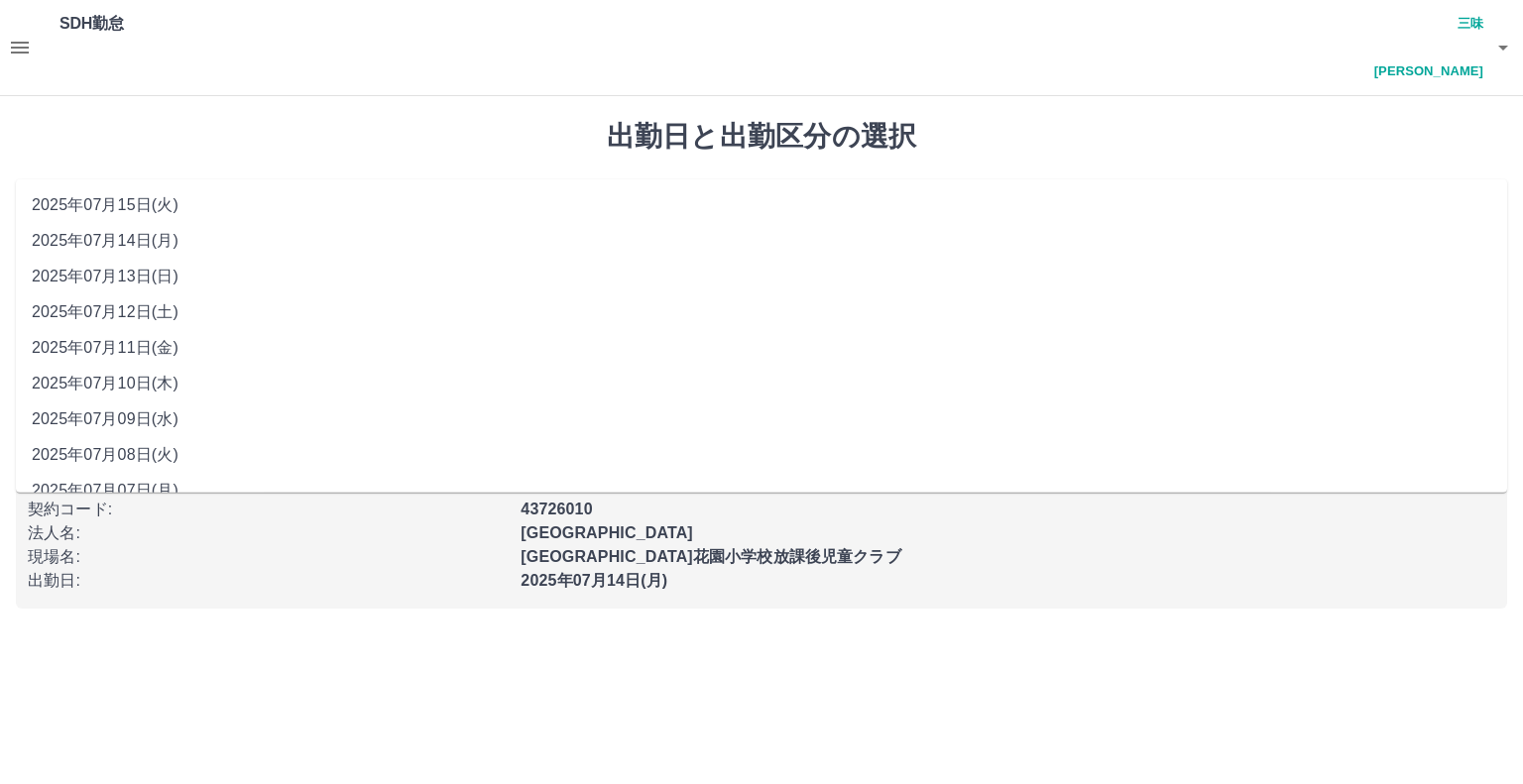 click on "2025年07月13日(日)" at bounding box center [762, 277] 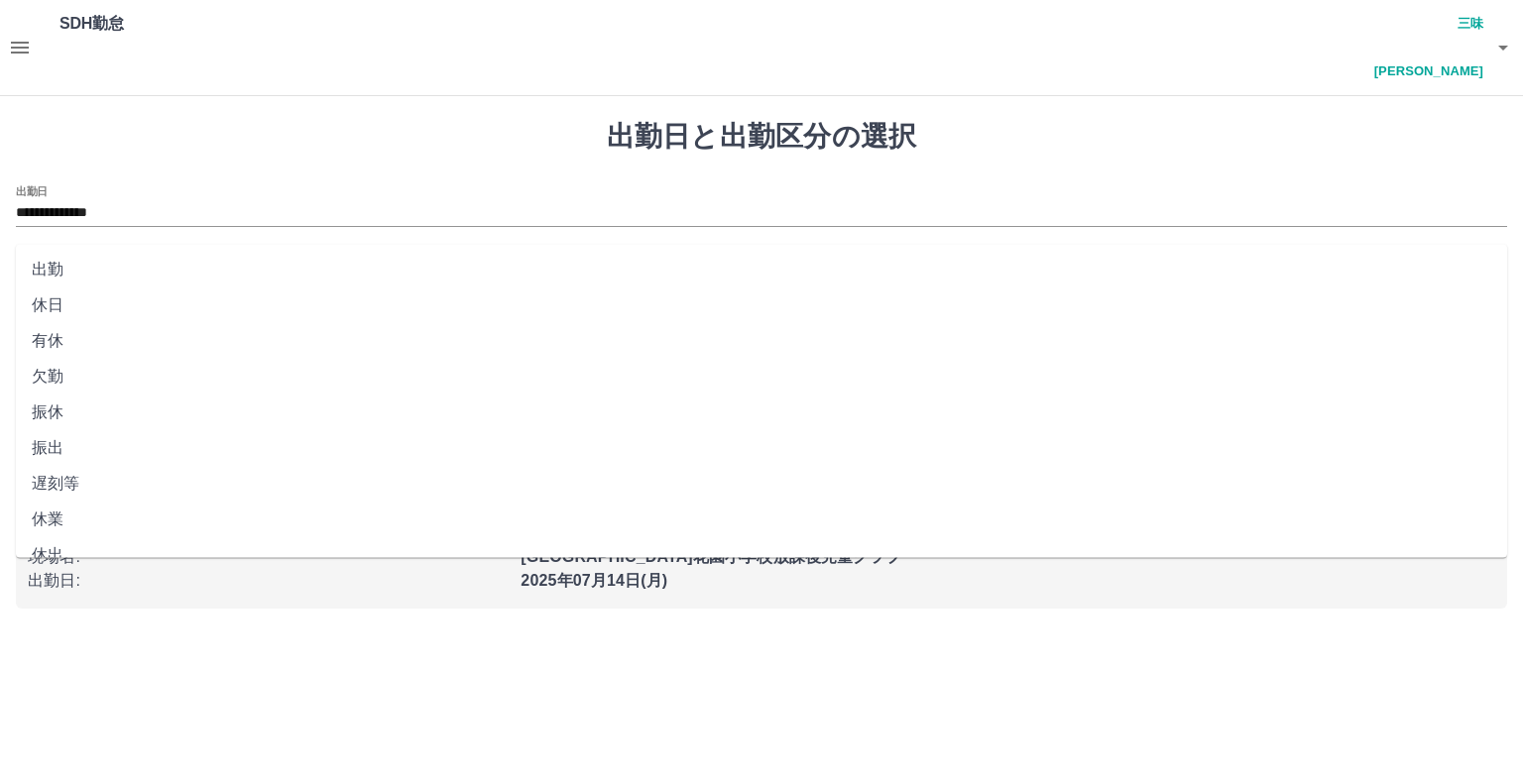 click on "出勤区分" at bounding box center [762, 279] 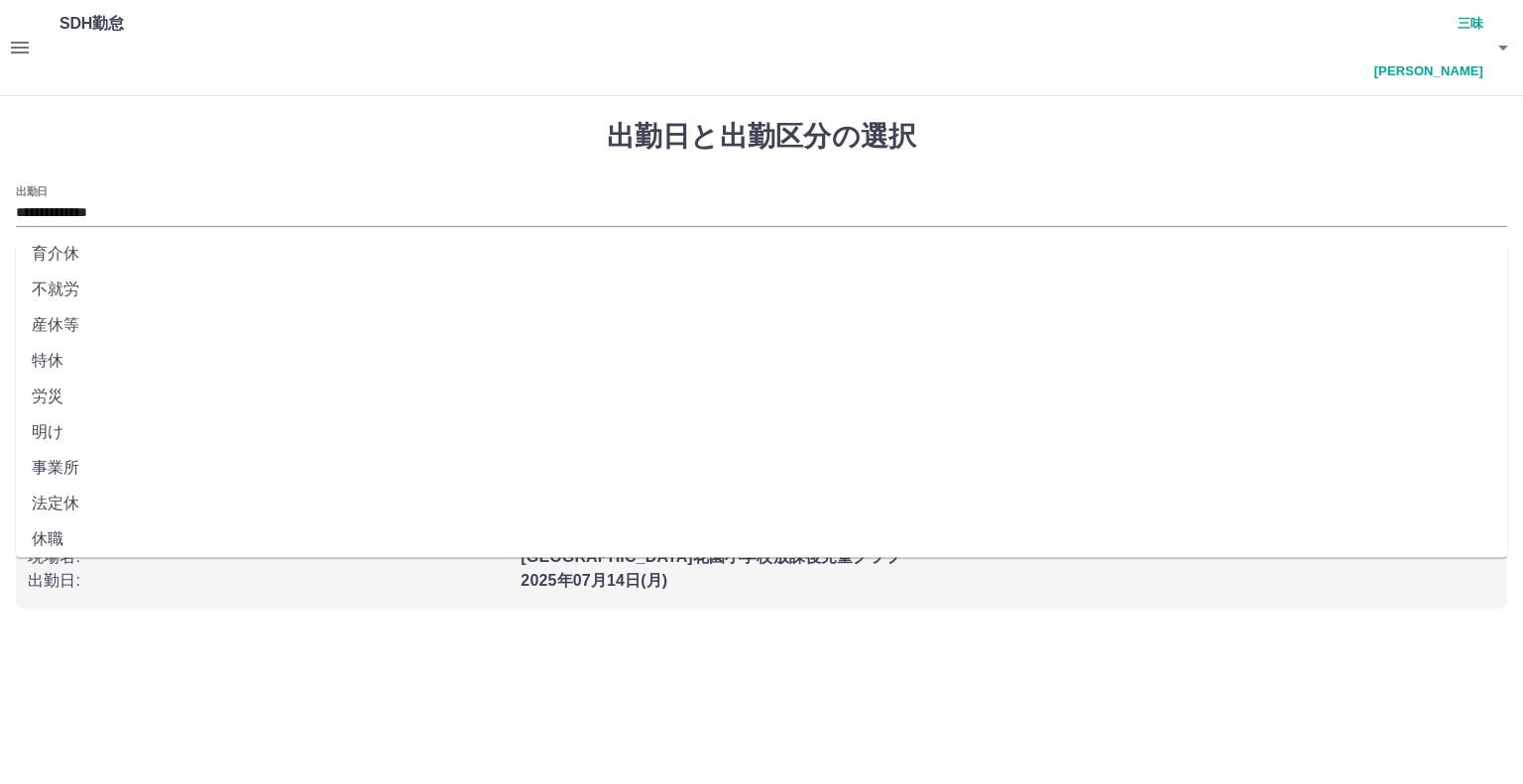 scroll, scrollTop: 344, scrollLeft: 0, axis: vertical 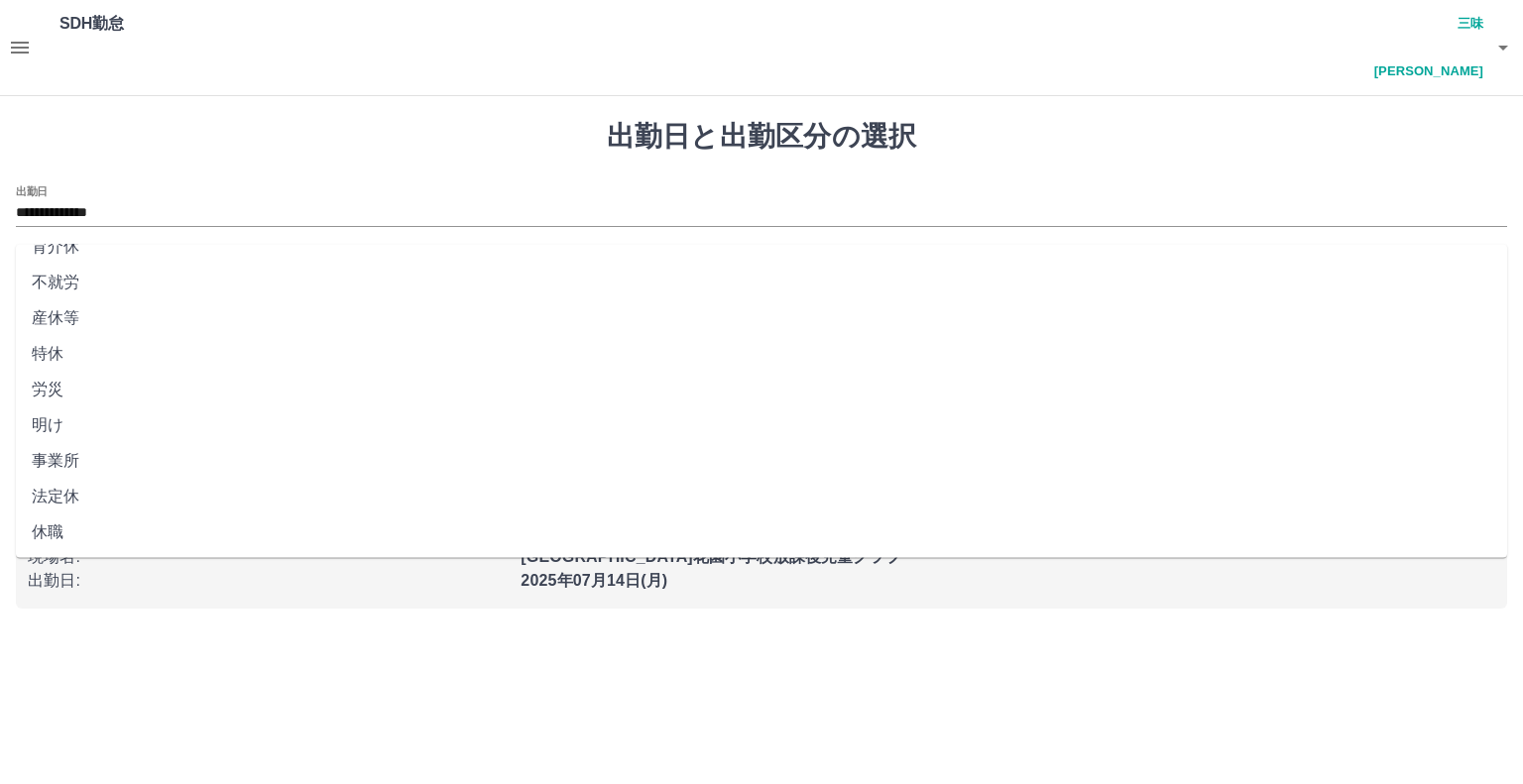 click on "法定休" at bounding box center (762, 497) 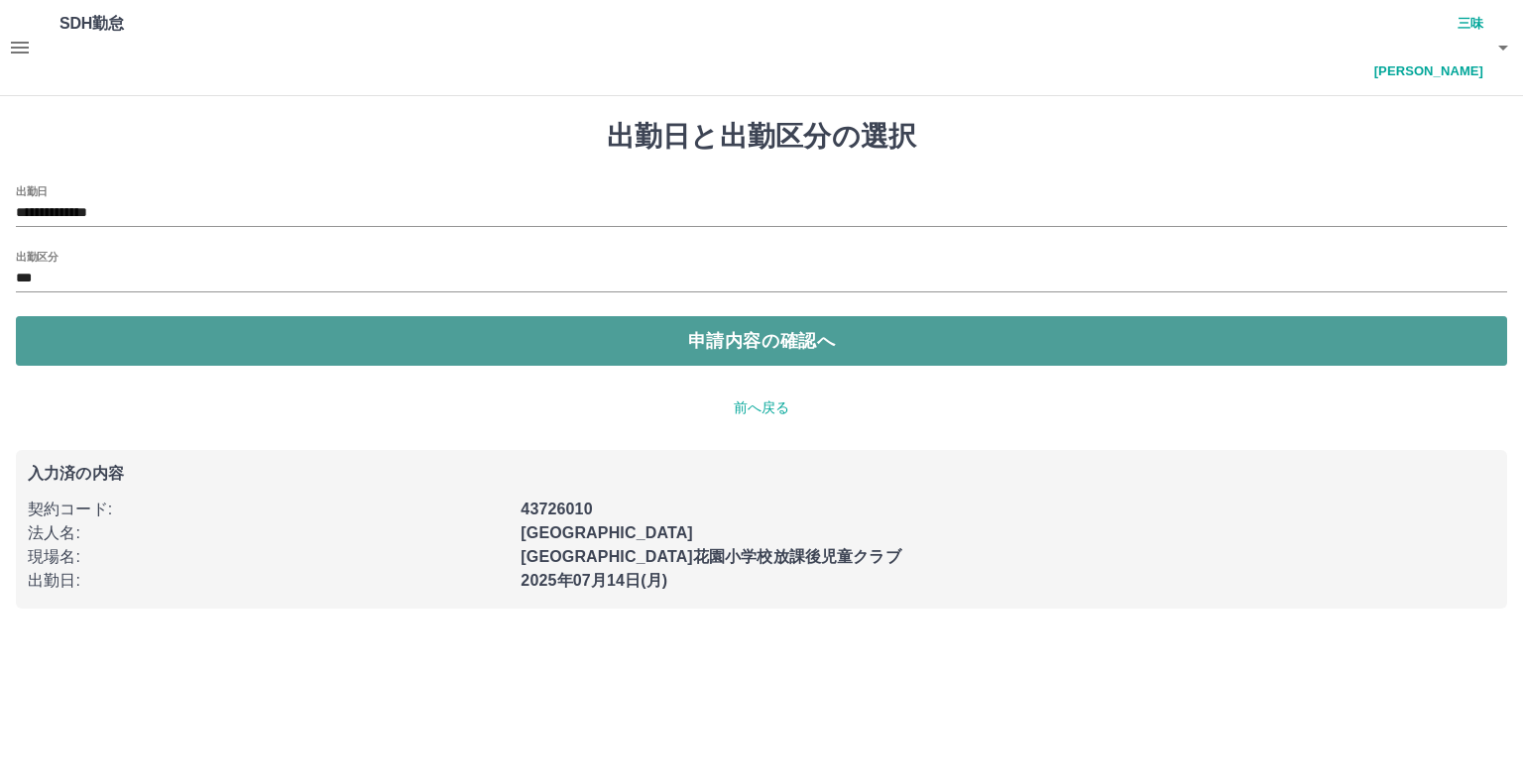 click on "申請内容の確認へ" at bounding box center (762, 341) 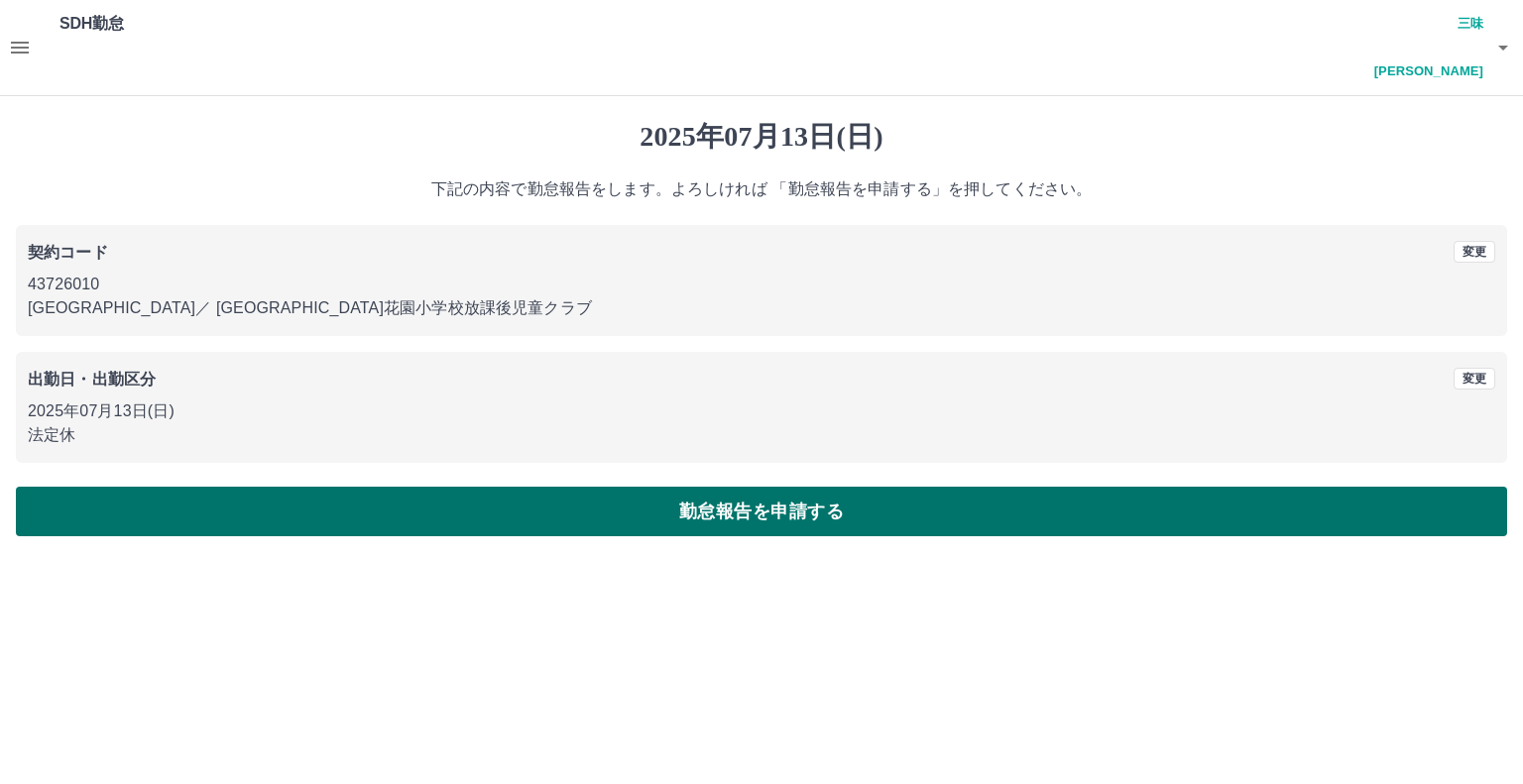 click on "勤怠報告を申請する" at bounding box center [762, 511] 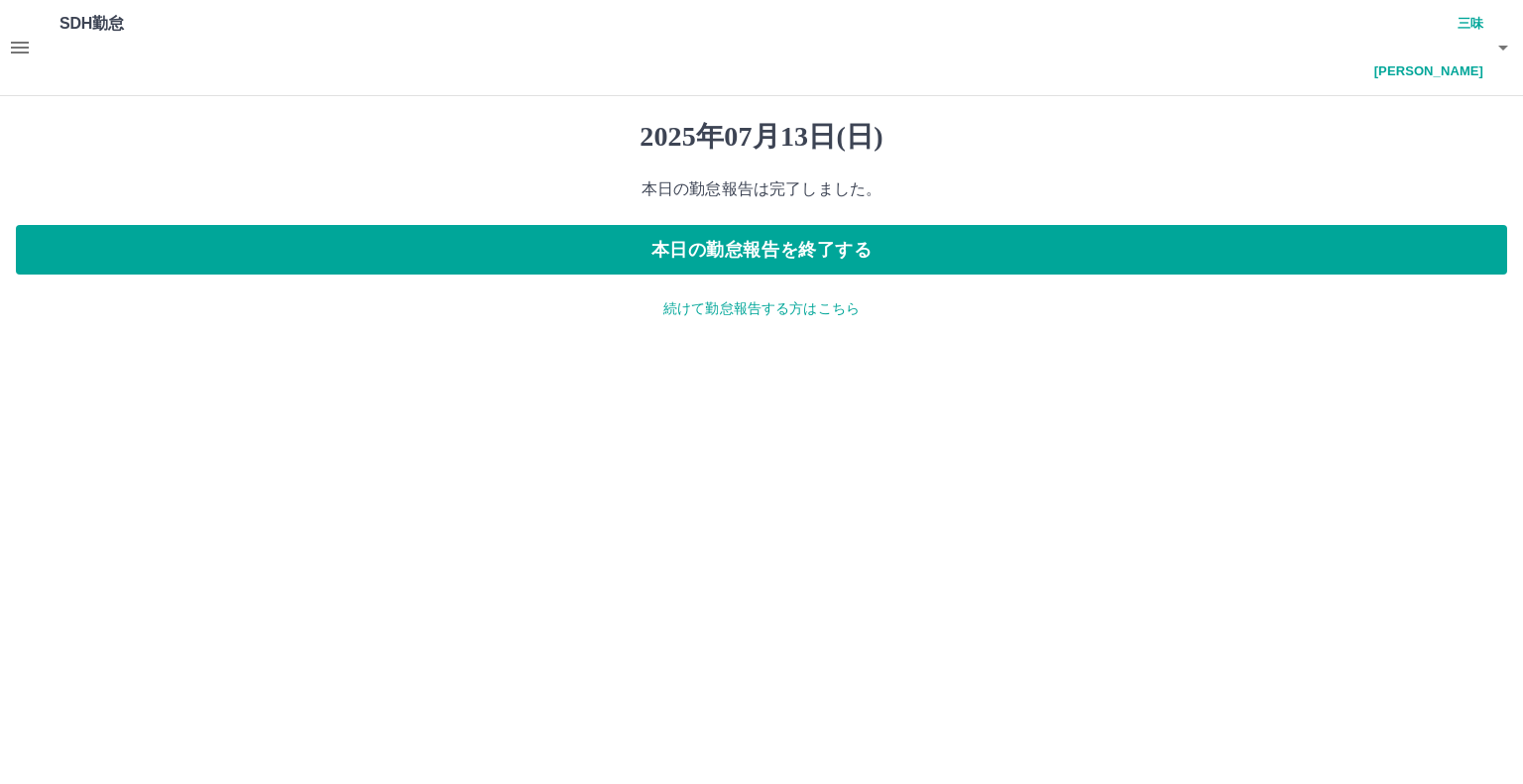 click on "[DATE] 本日の勤怠報告は完了しました。 本日の勤怠報告を終了する 続けて勤怠報告する方はこちら" at bounding box center [762, 219] 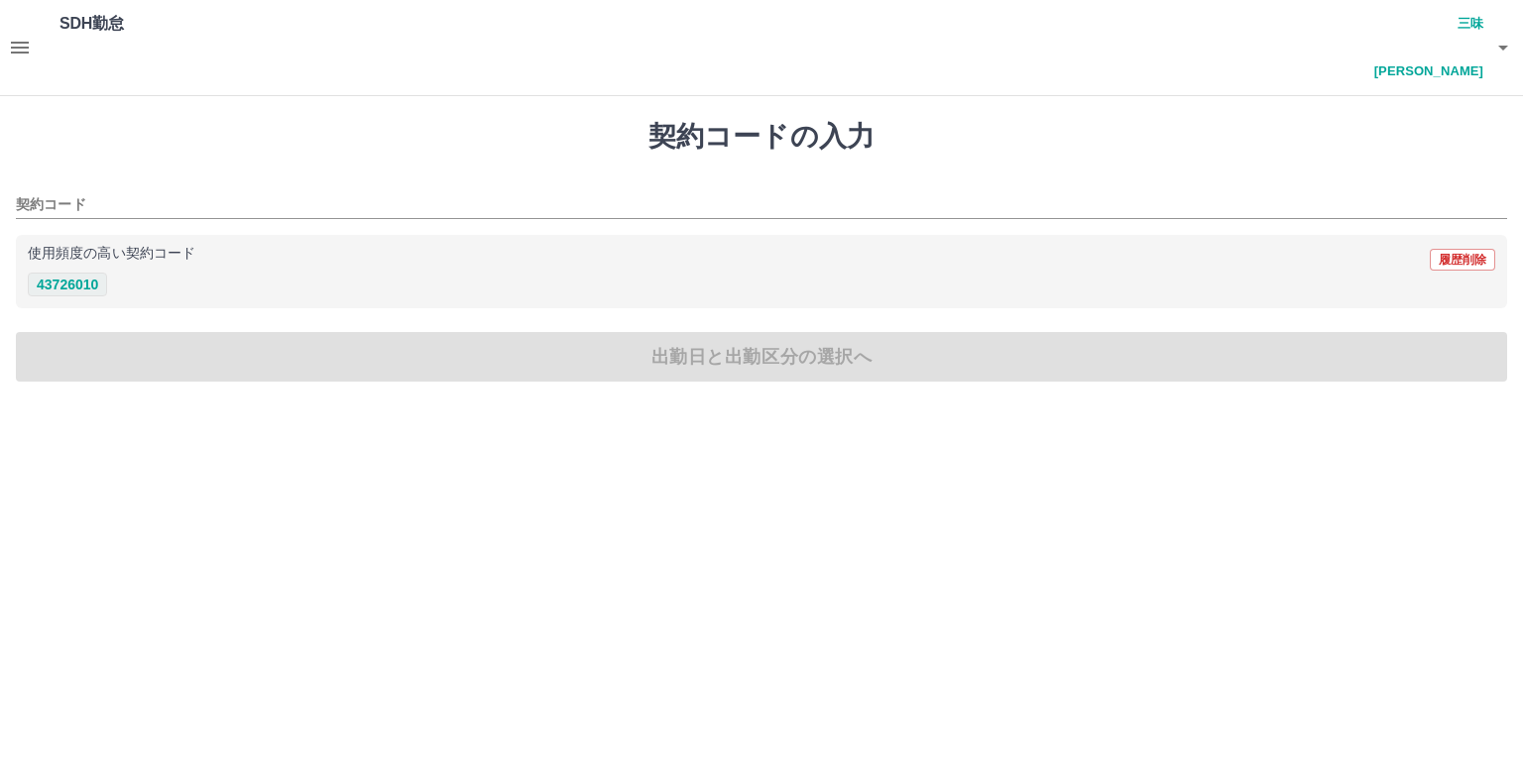 click on "43726010" at bounding box center [67, 284] 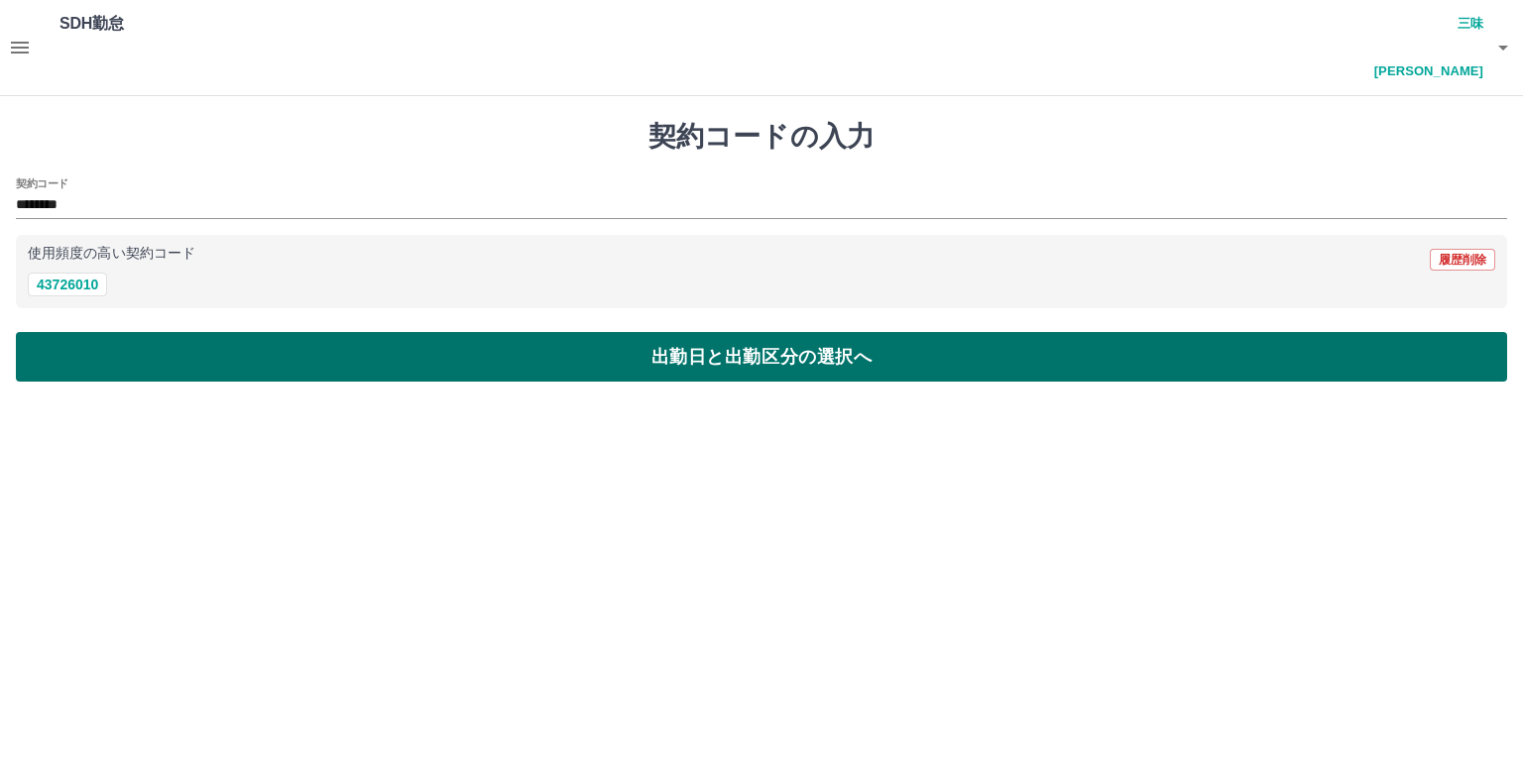 click on "出勤日と出勤区分の選択へ" at bounding box center [762, 357] 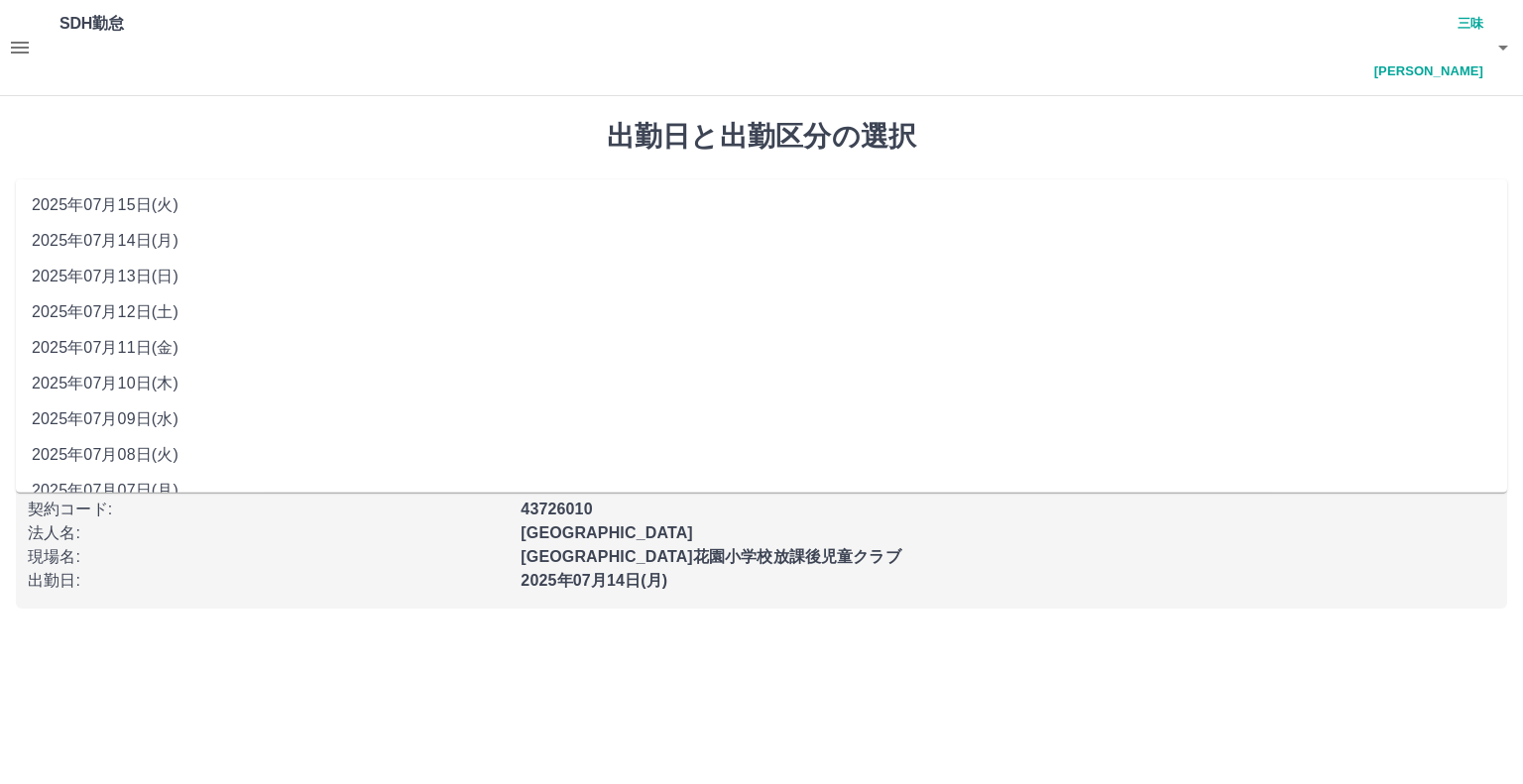 click on "**********" at bounding box center [762, 213] 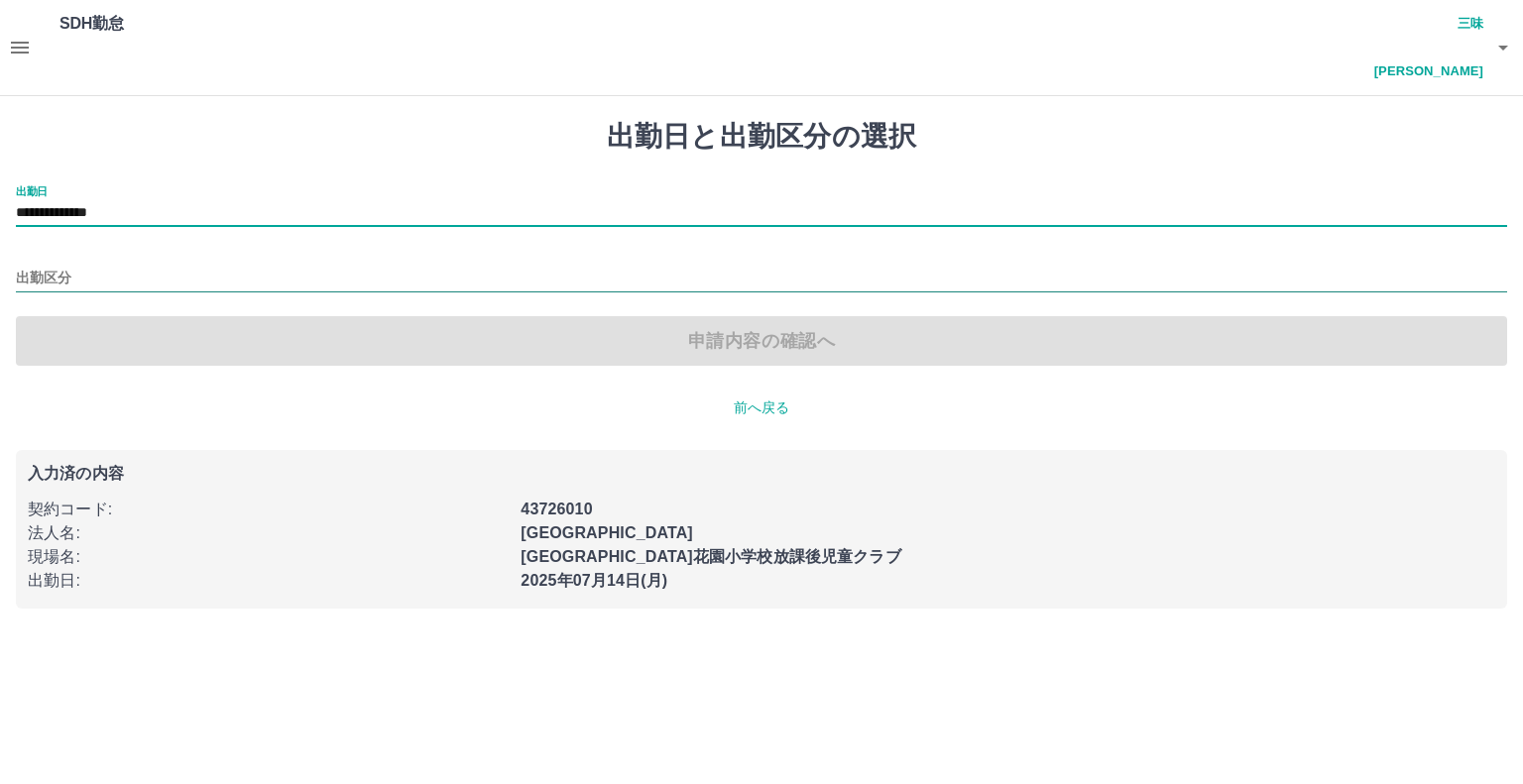 click on "出勤区分" at bounding box center (762, 279) 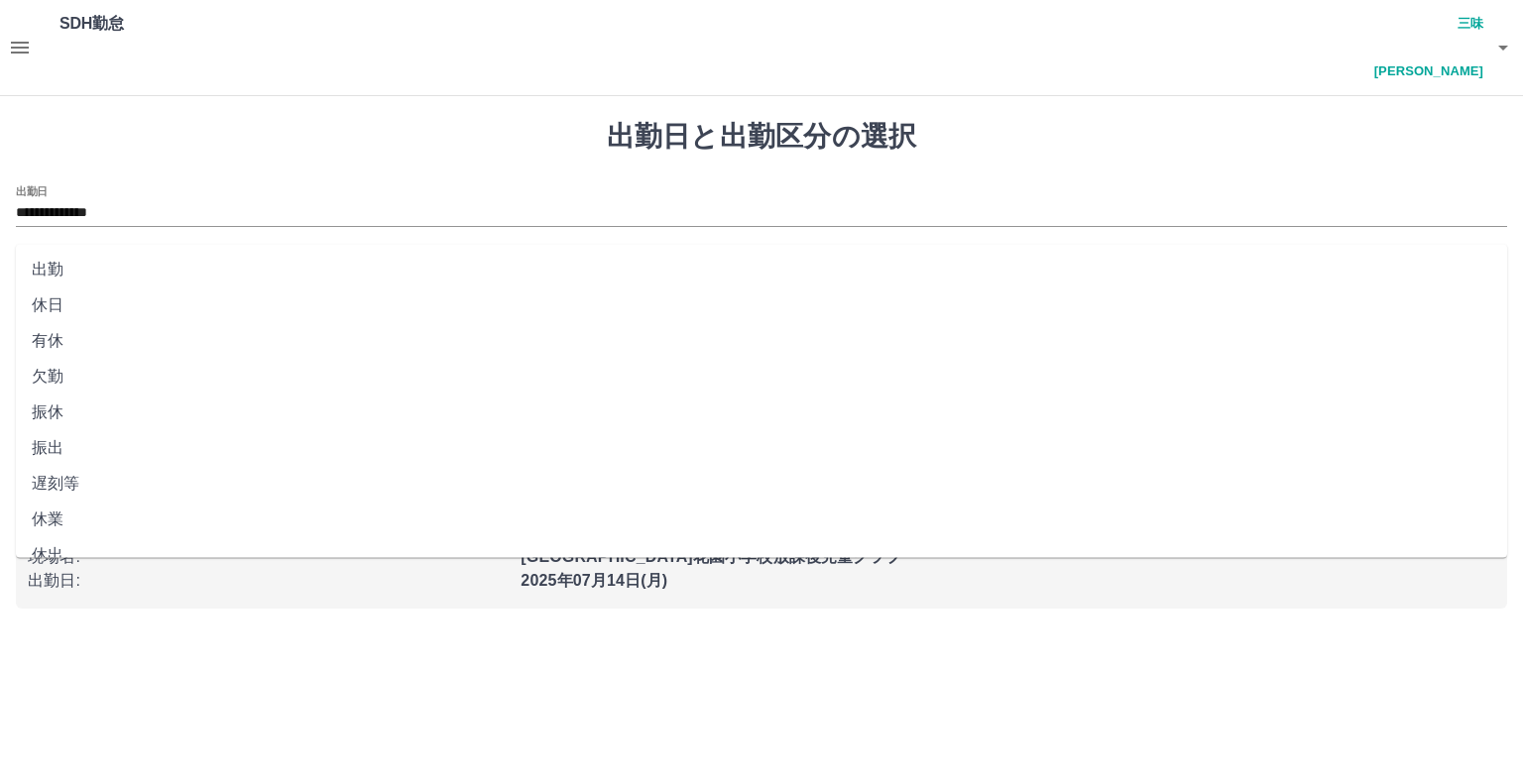 click on "出勤" at bounding box center [762, 270] 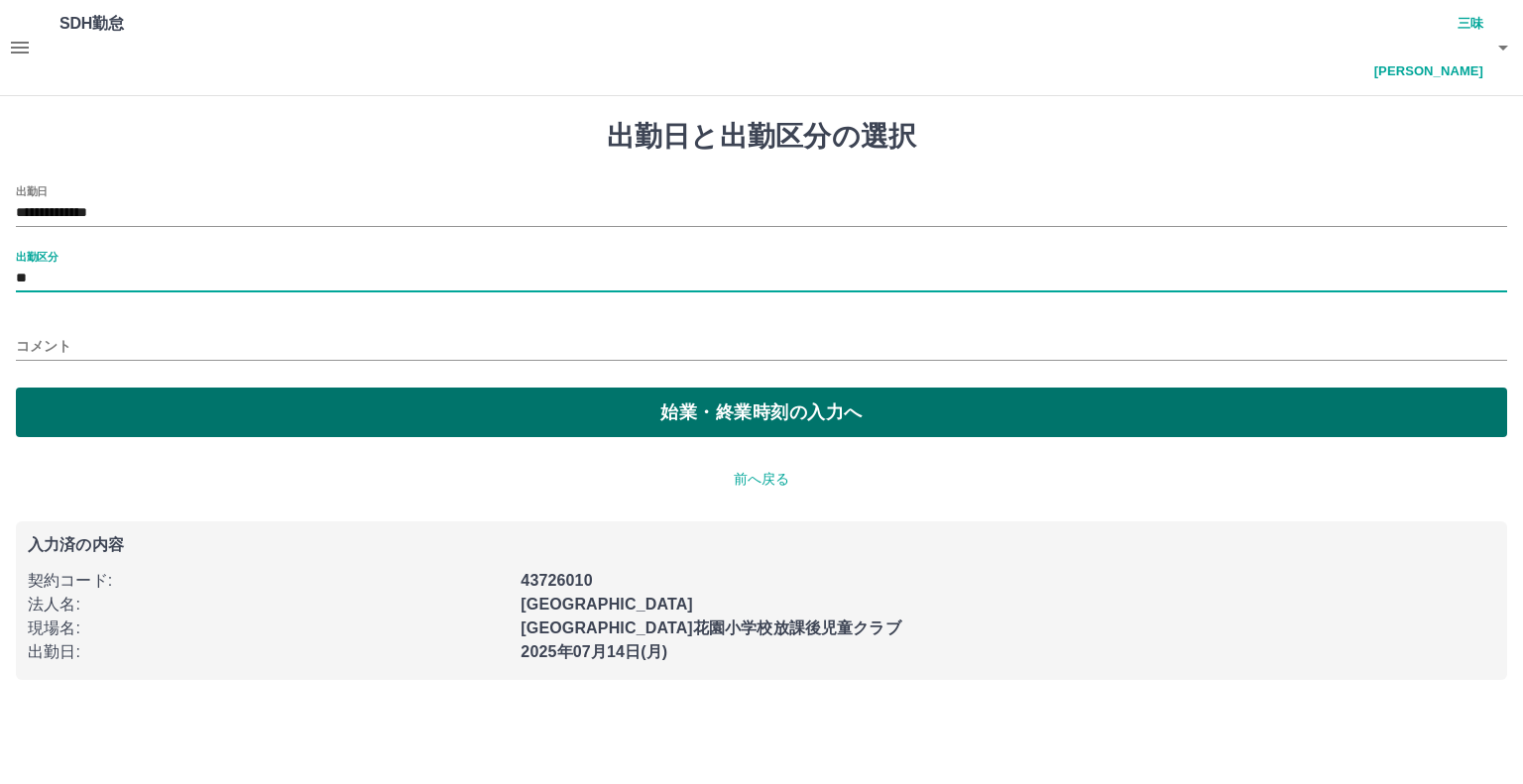 click on "始業・終業時刻の入力へ" at bounding box center (762, 412) 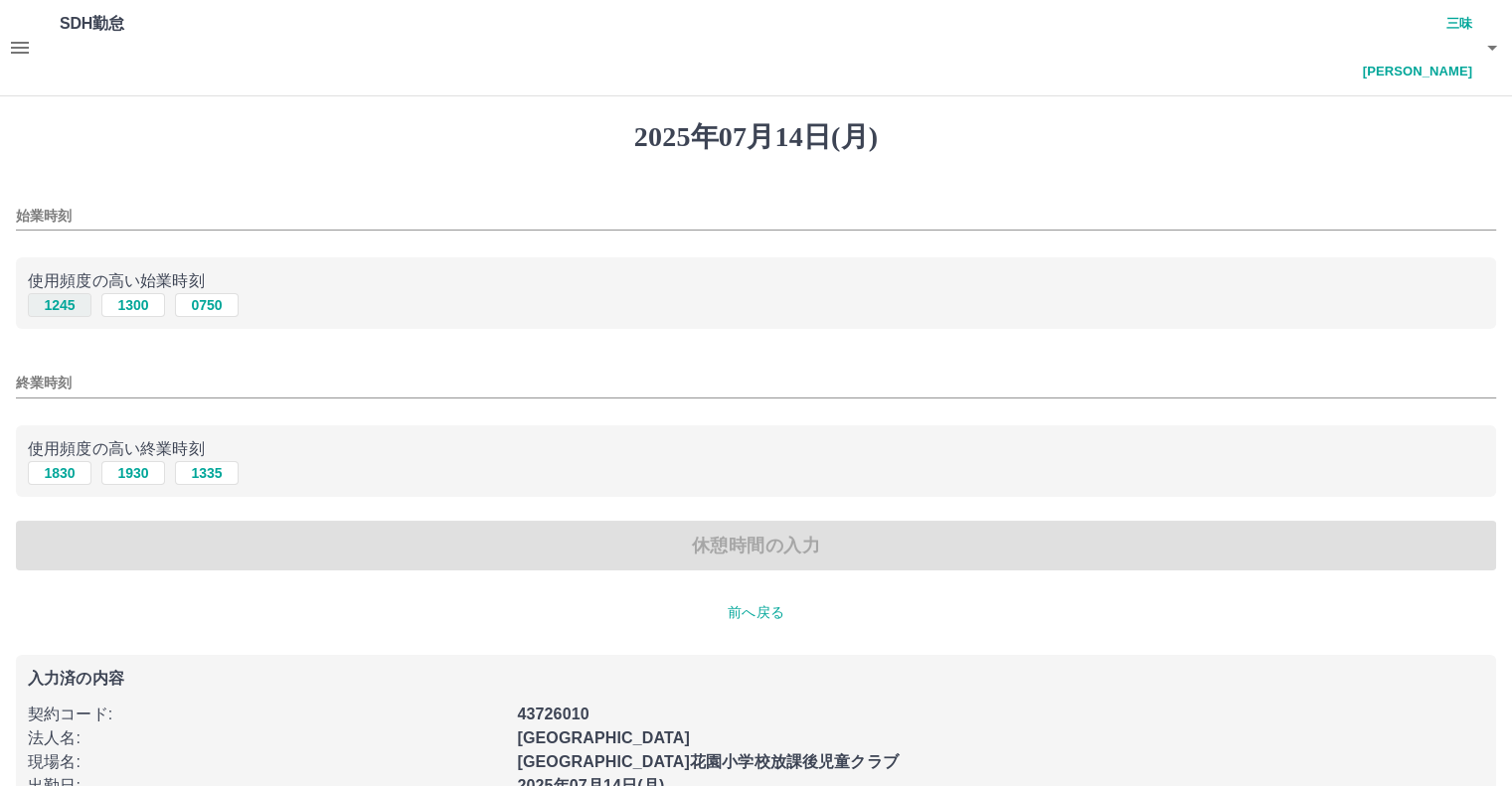 click on "1245" at bounding box center (60, 305) 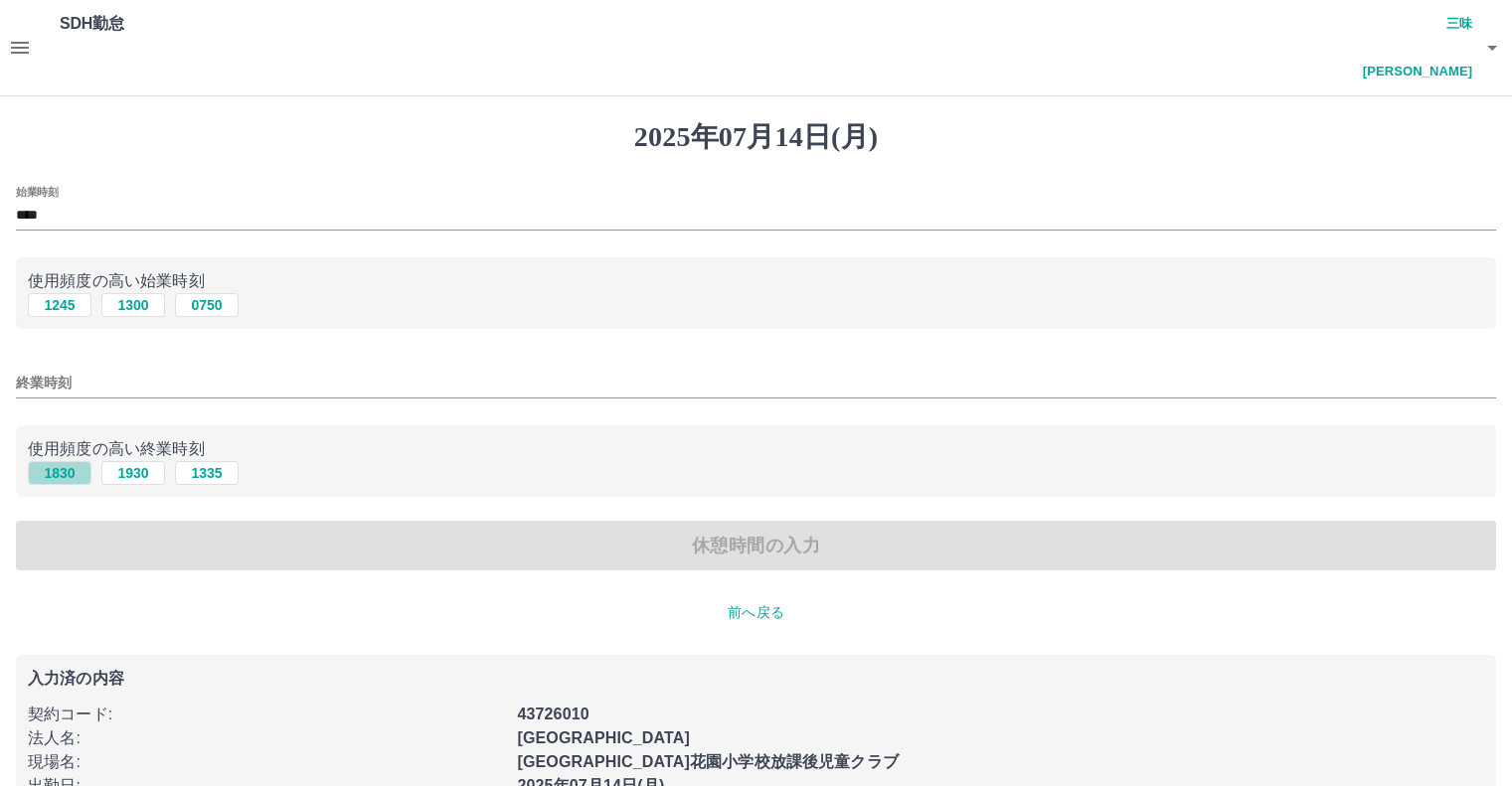 click on "1830" at bounding box center (60, 473) 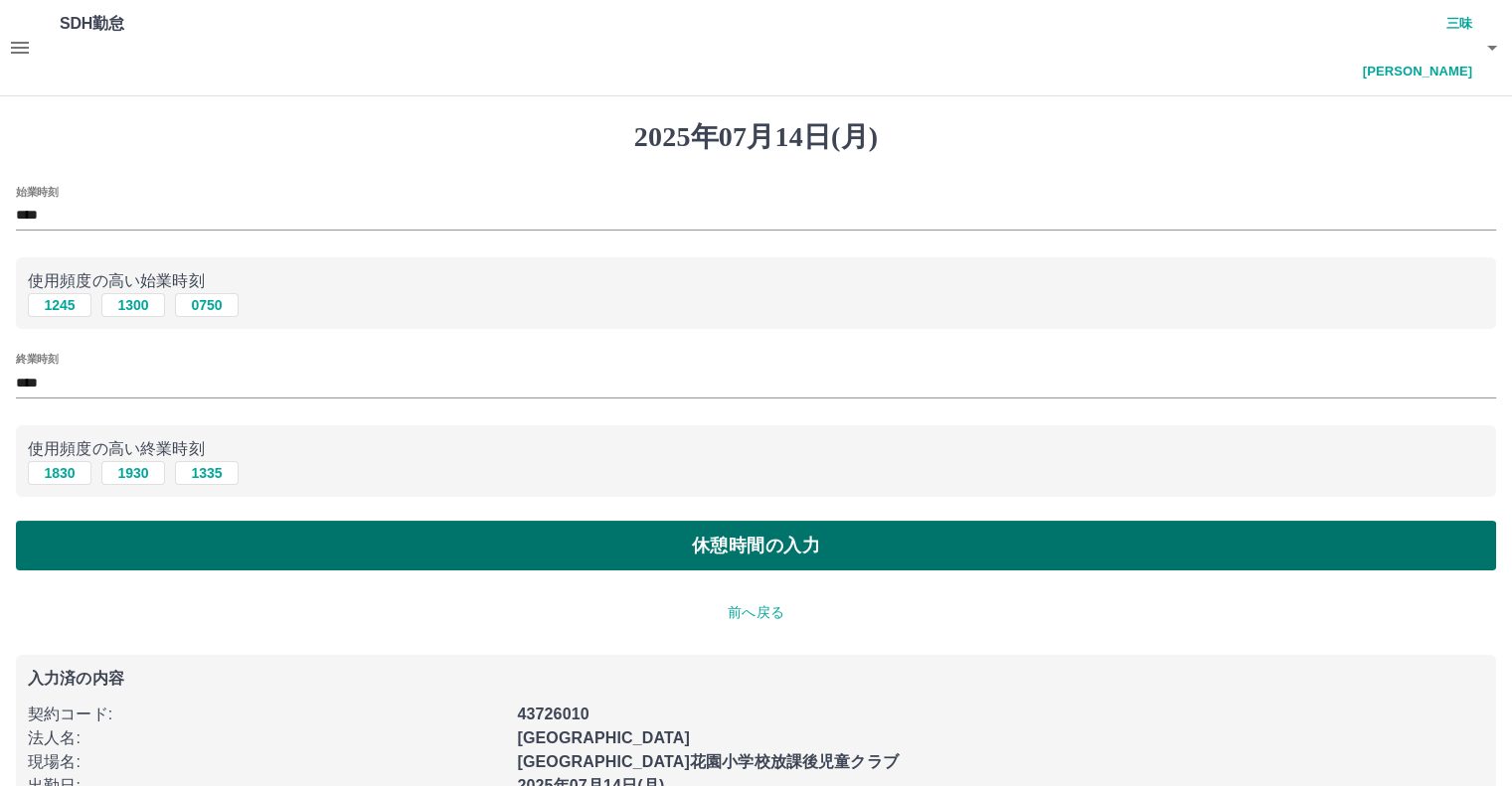 click on "休憩時間の入力" at bounding box center (756, 546) 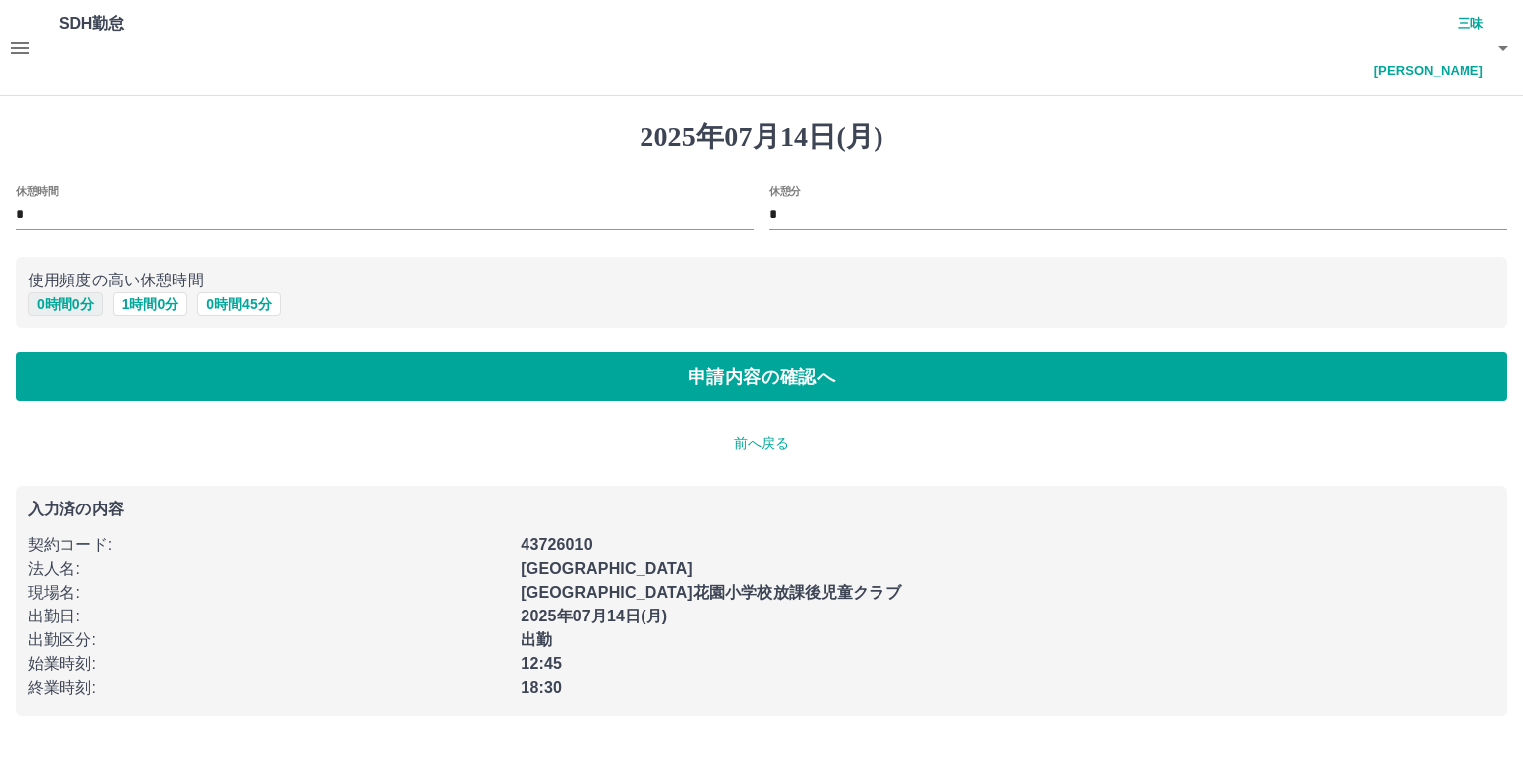 click on "0 時間 0 分" at bounding box center [65, 304] 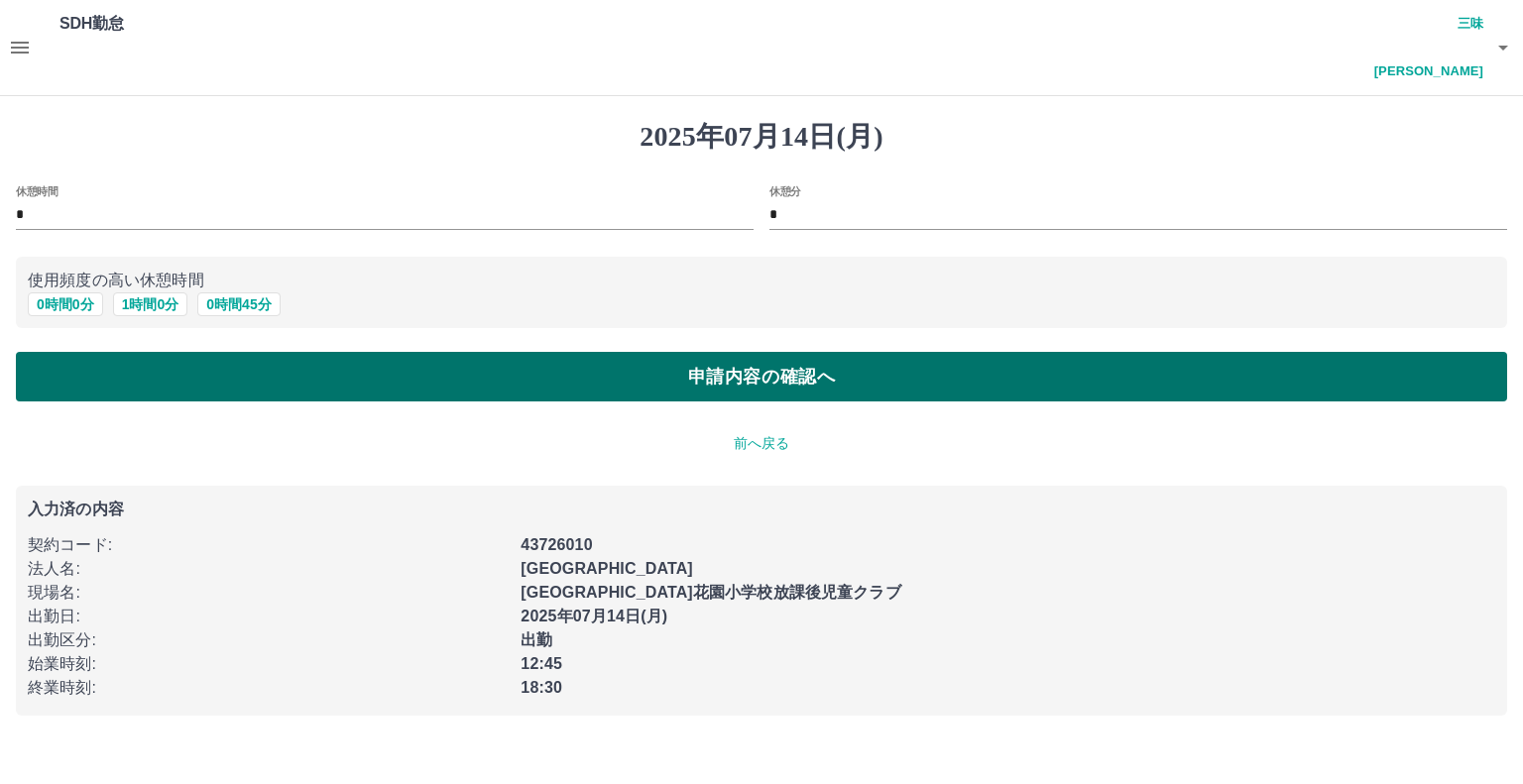 click on "申請内容の確認へ" at bounding box center (762, 377) 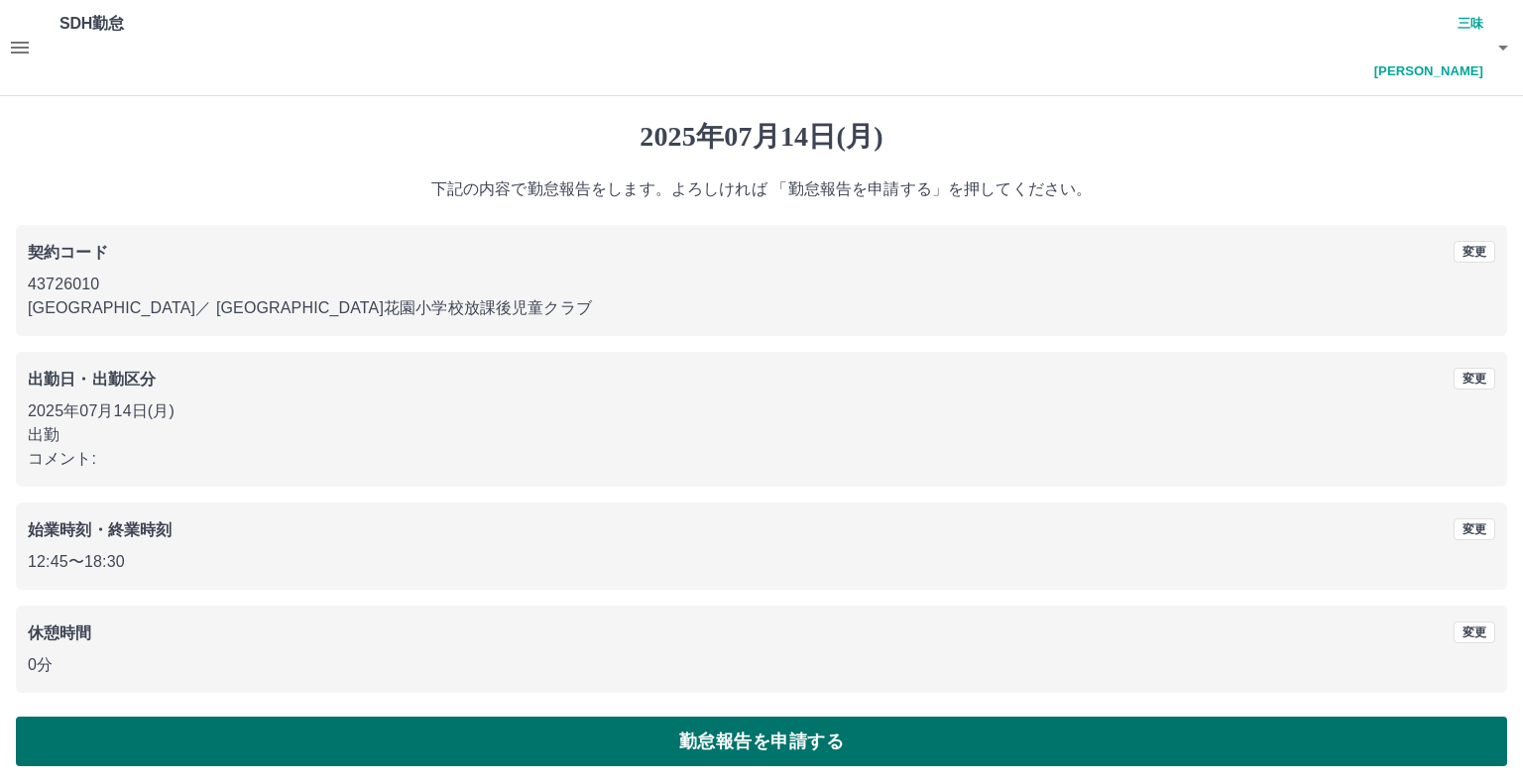 click on "勤怠報告を申請する" at bounding box center (762, 741) 